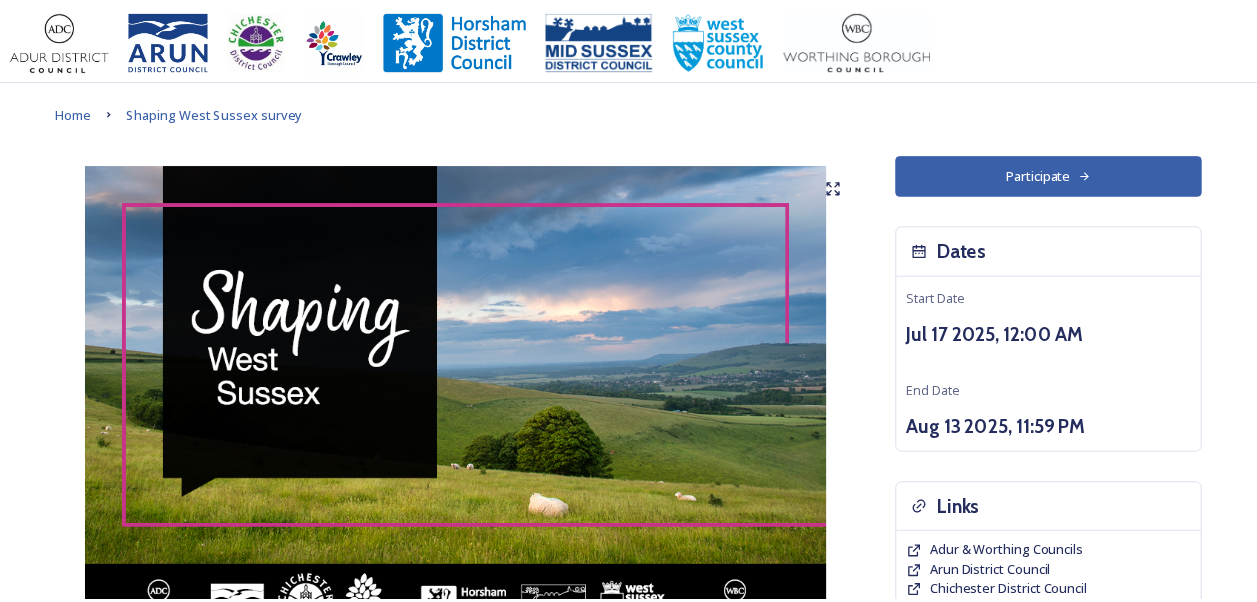 scroll, scrollTop: 0, scrollLeft: 0, axis: both 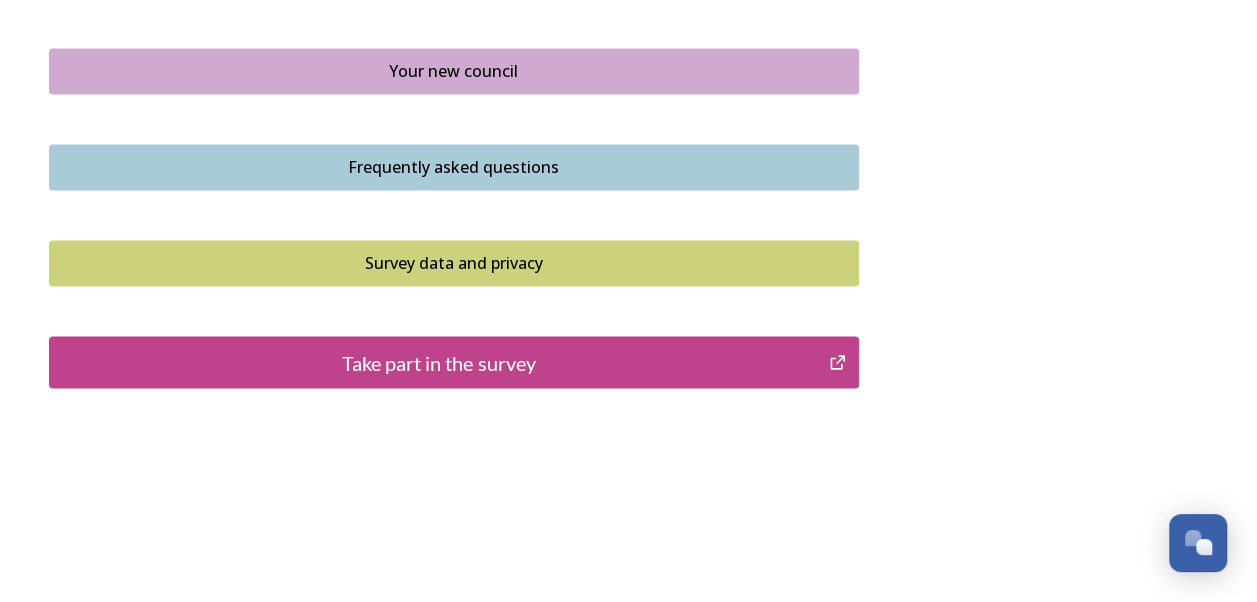 click on "Take part in the survey" at bounding box center (439, 362) 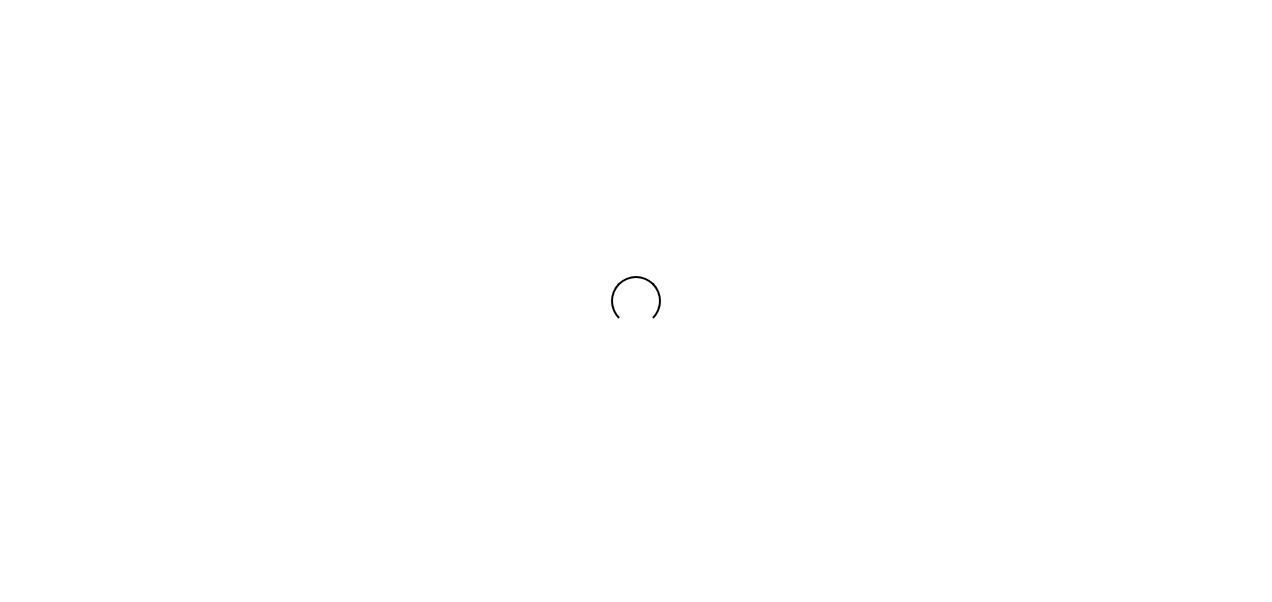 scroll, scrollTop: 0, scrollLeft: 0, axis: both 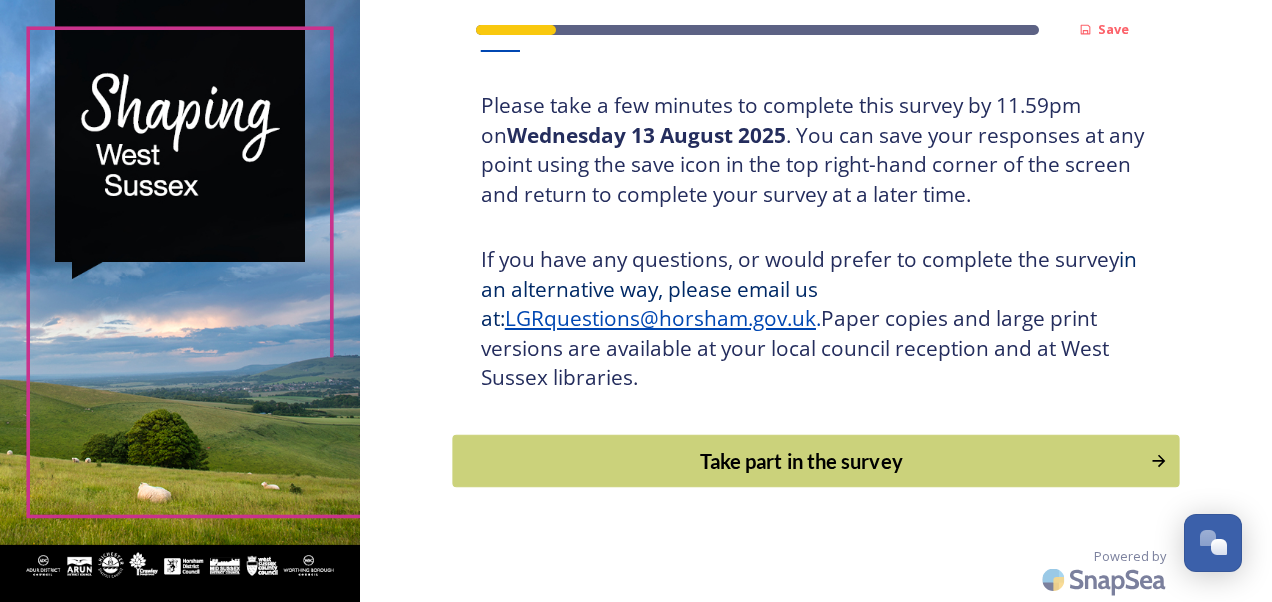 click on "Take part in the survey" at bounding box center [801, 461] 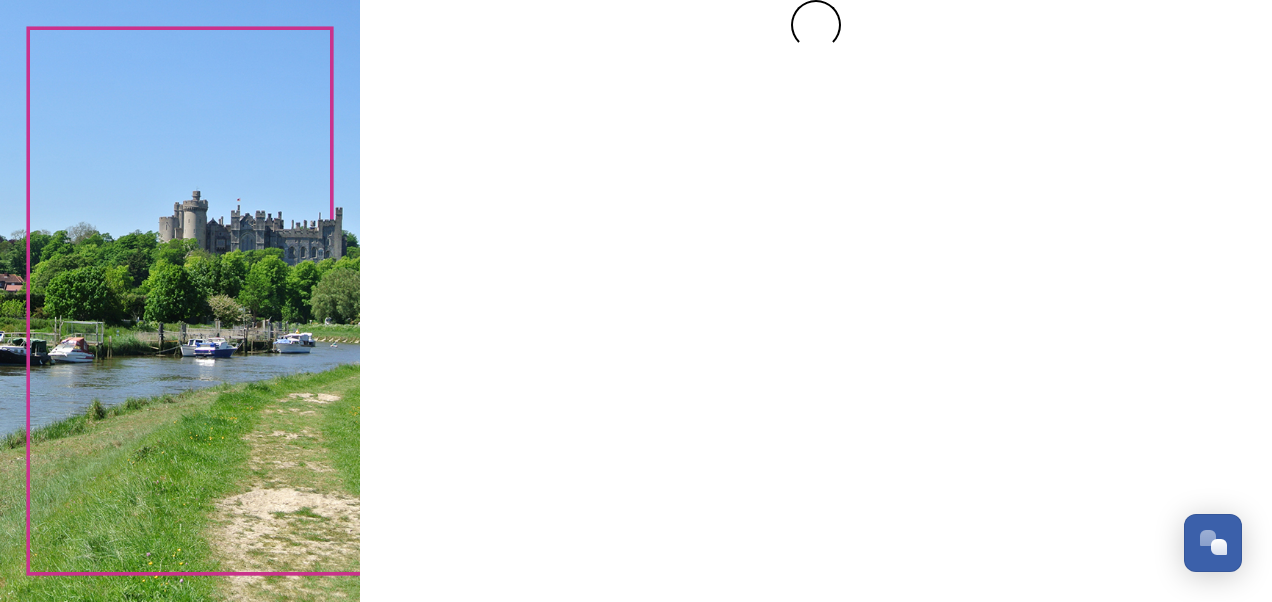 scroll, scrollTop: 0, scrollLeft: 0, axis: both 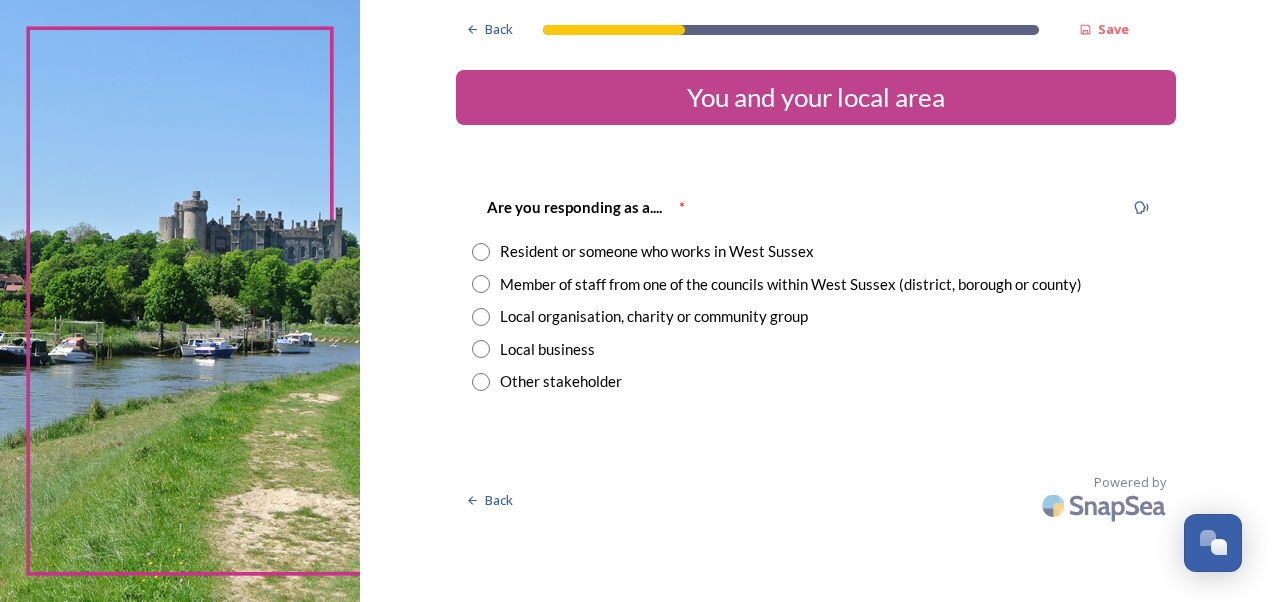 click at bounding box center (481, 284) 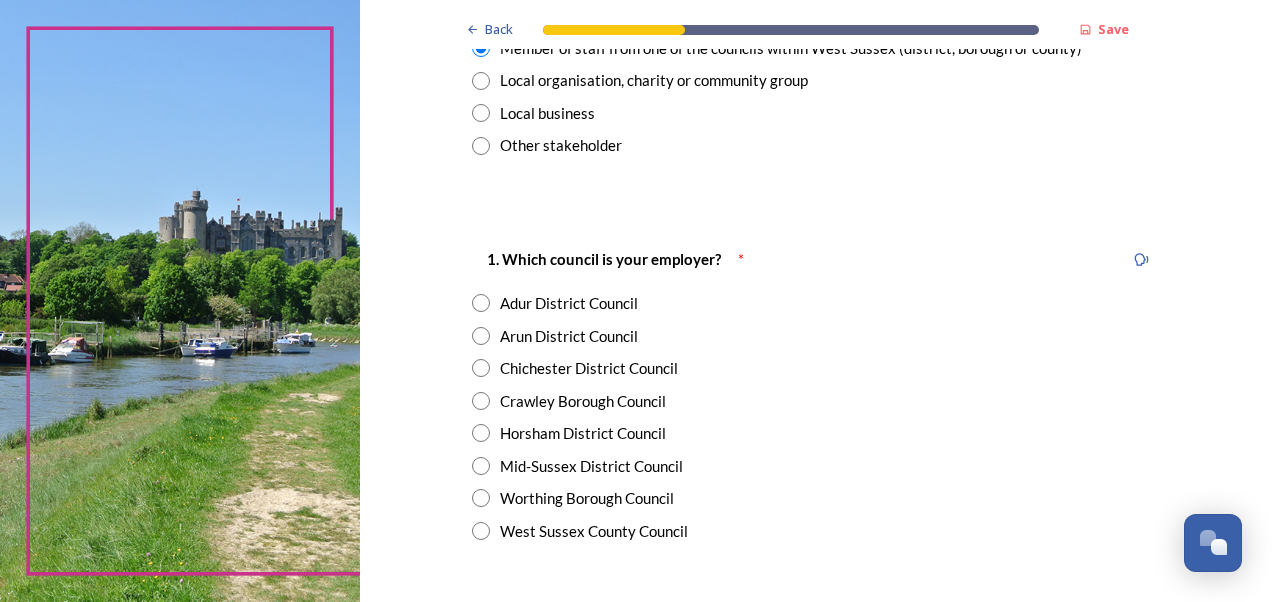 scroll, scrollTop: 240, scrollLeft: 0, axis: vertical 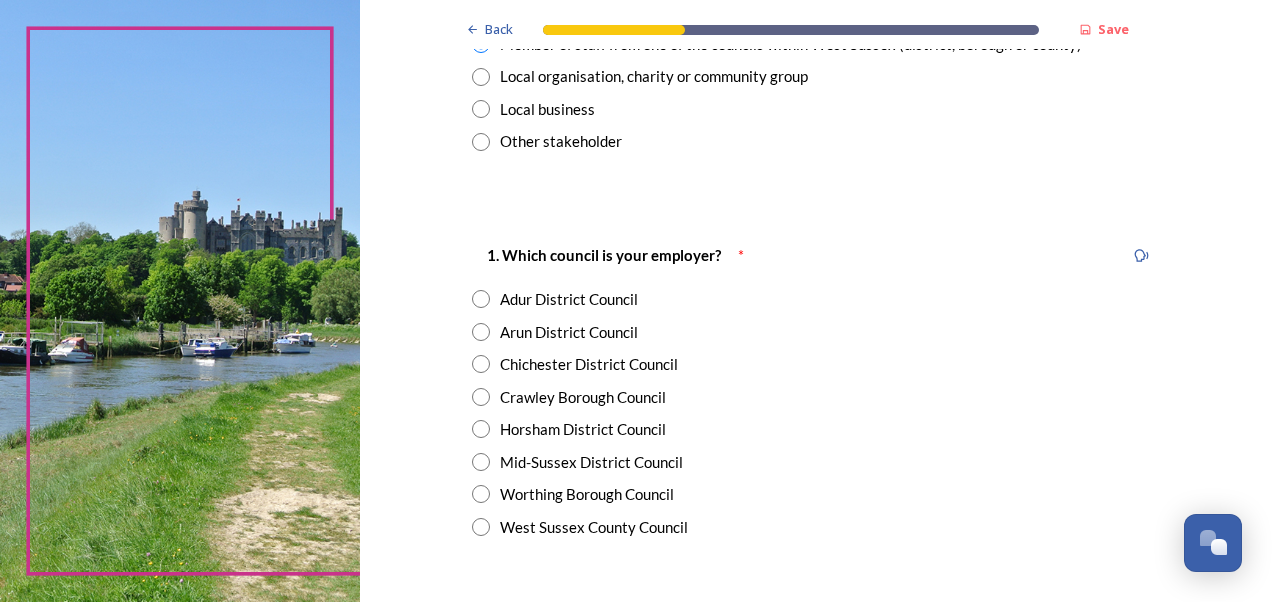 click at bounding box center [481, 527] 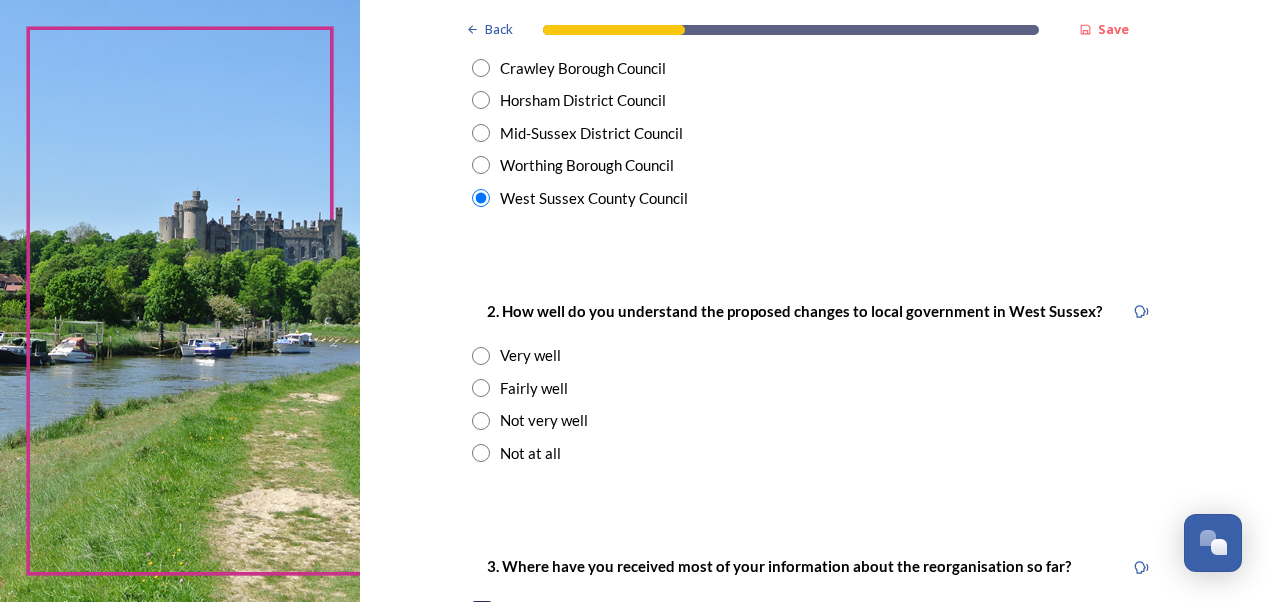scroll, scrollTop: 600, scrollLeft: 0, axis: vertical 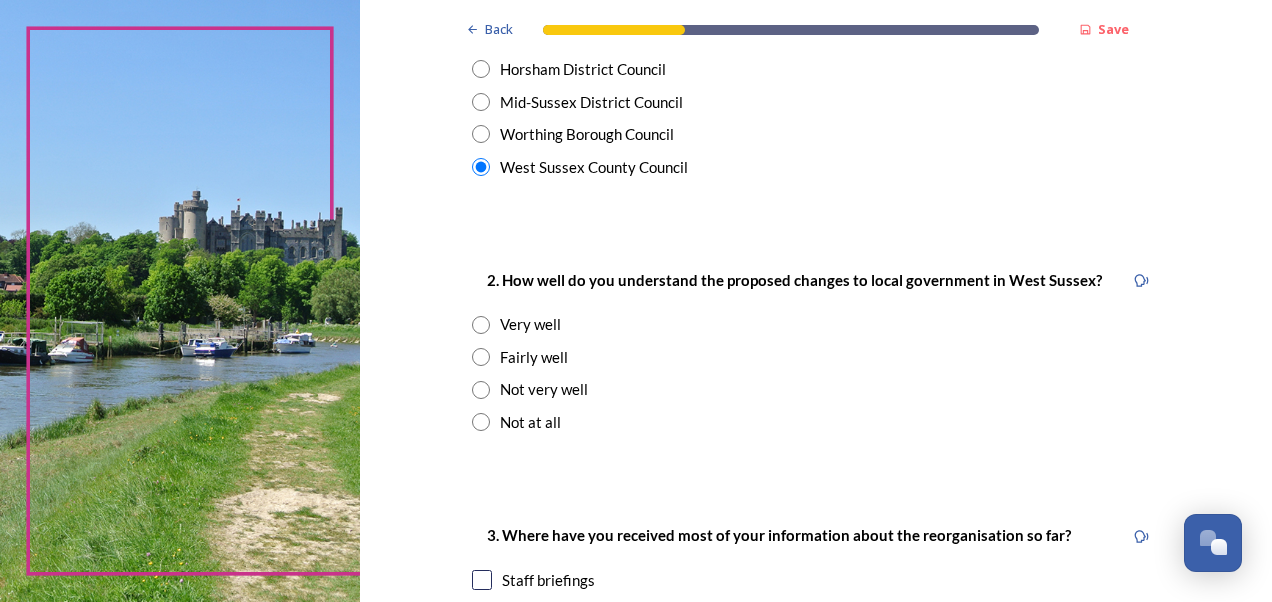 click at bounding box center [481, 357] 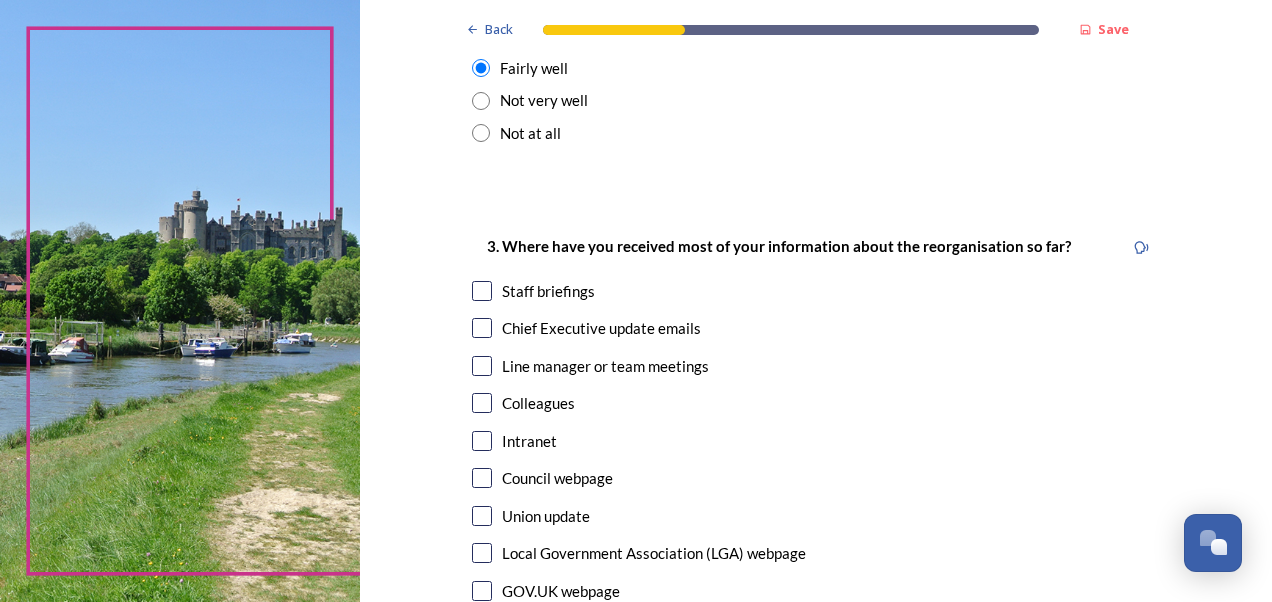 scroll, scrollTop: 920, scrollLeft: 0, axis: vertical 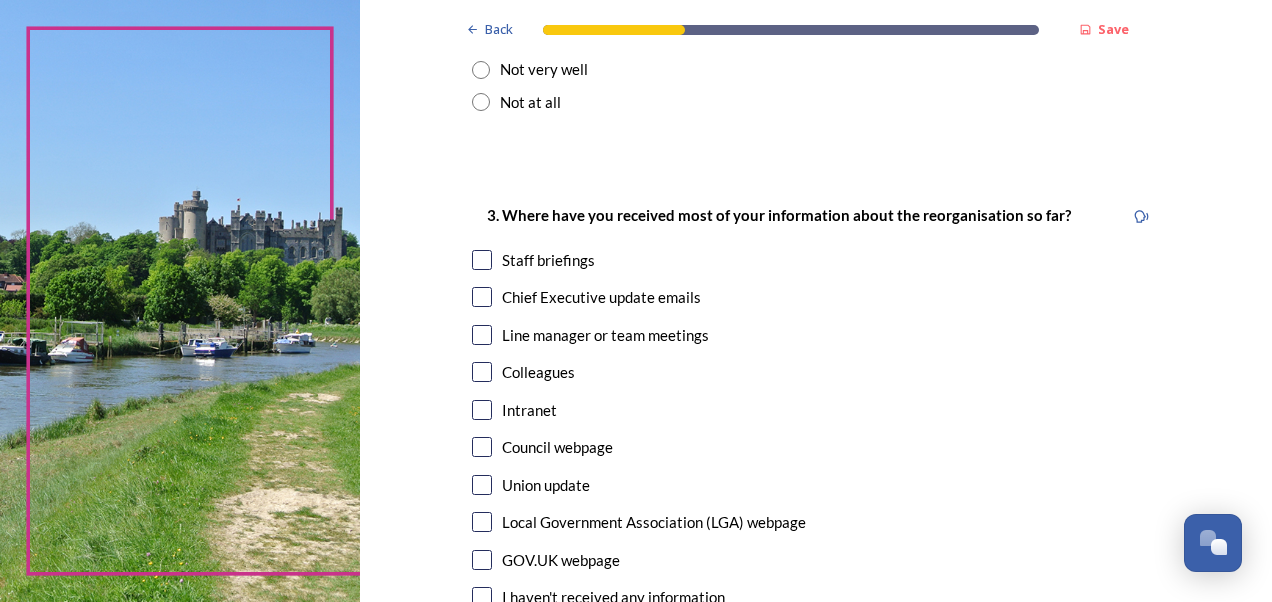 click at bounding box center [482, 297] 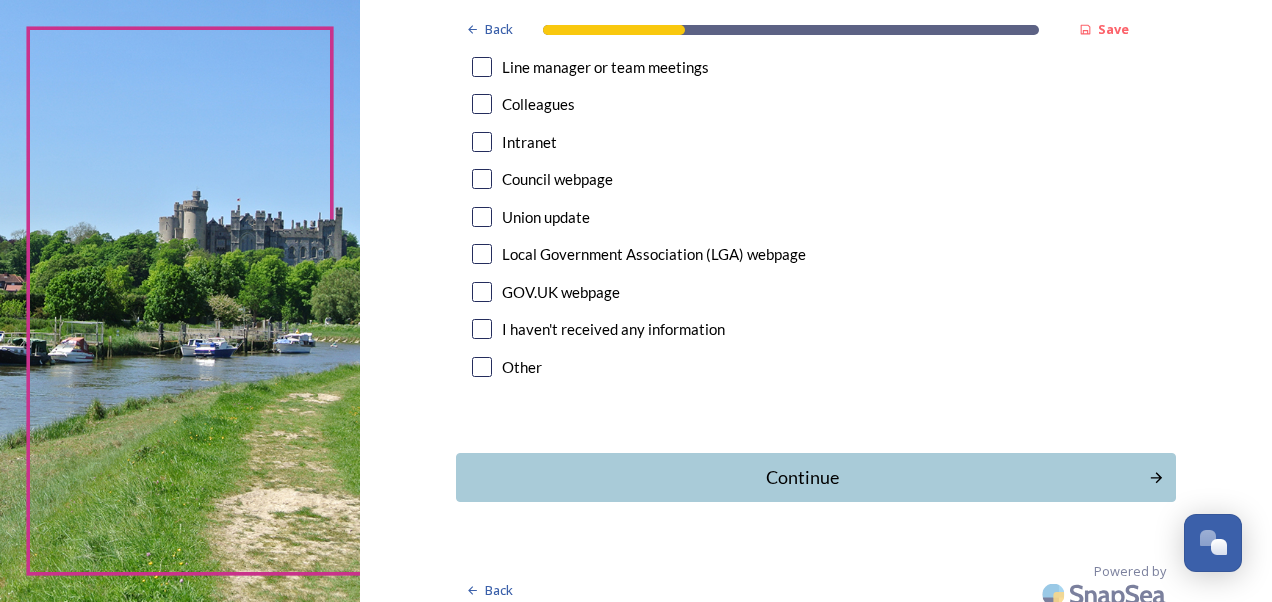 scroll, scrollTop: 1200, scrollLeft: 0, axis: vertical 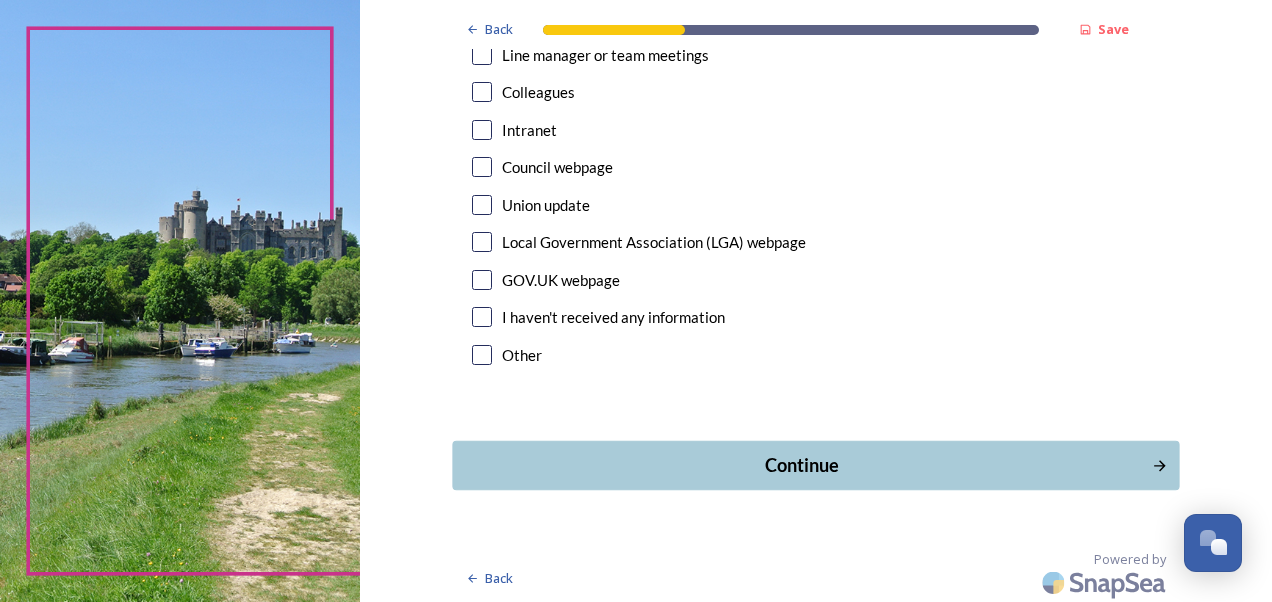 click on "Continue" at bounding box center [801, 465] 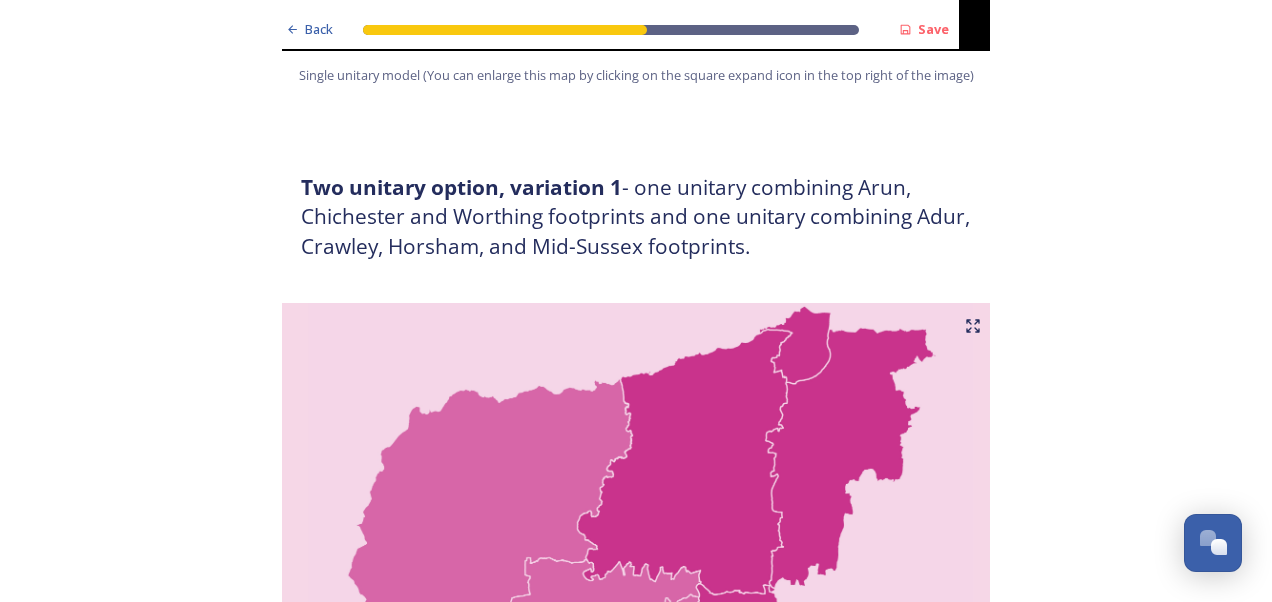 scroll, scrollTop: 1040, scrollLeft: 0, axis: vertical 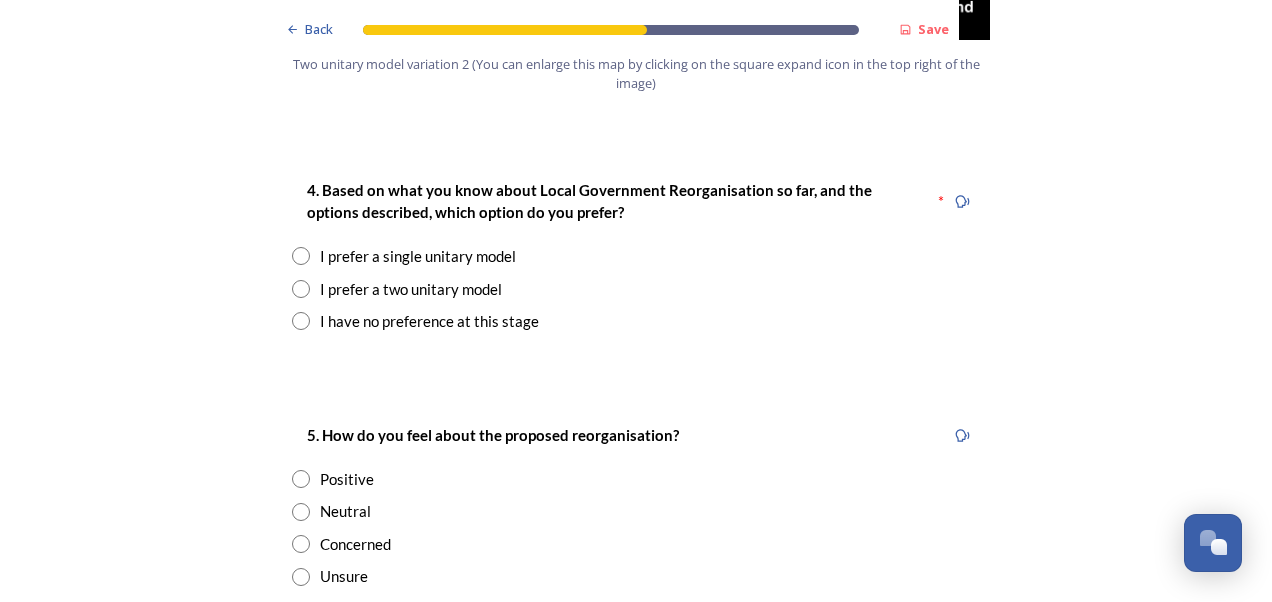 click at bounding box center [301, 256] 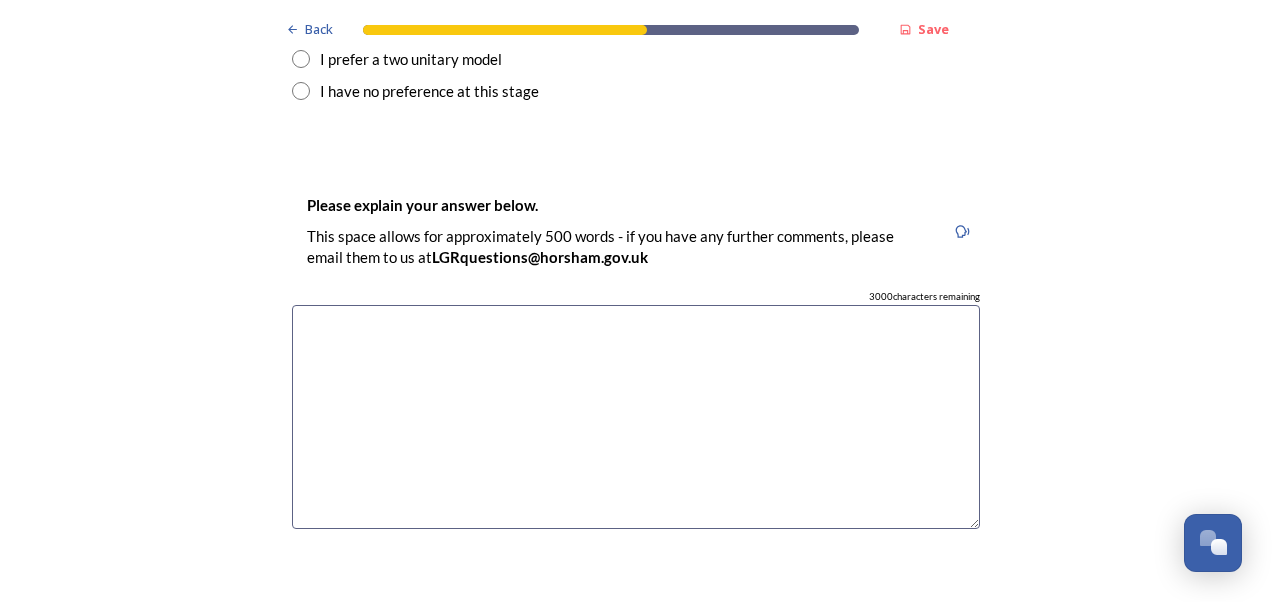 scroll, scrollTop: 2800, scrollLeft: 0, axis: vertical 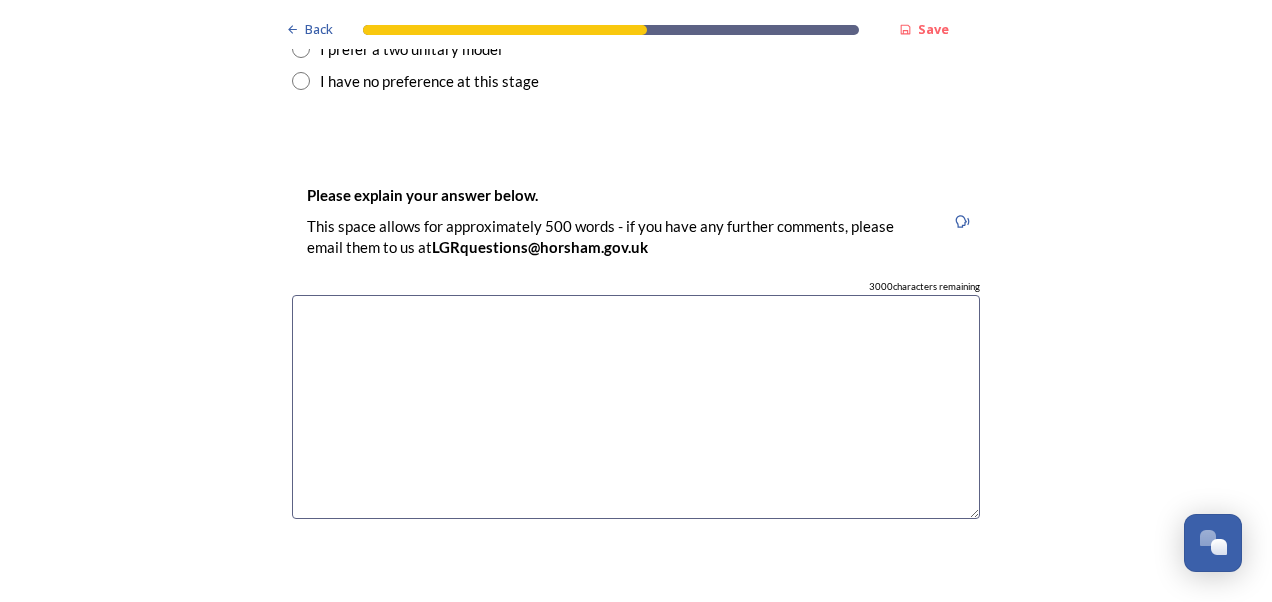 click at bounding box center (636, 407) 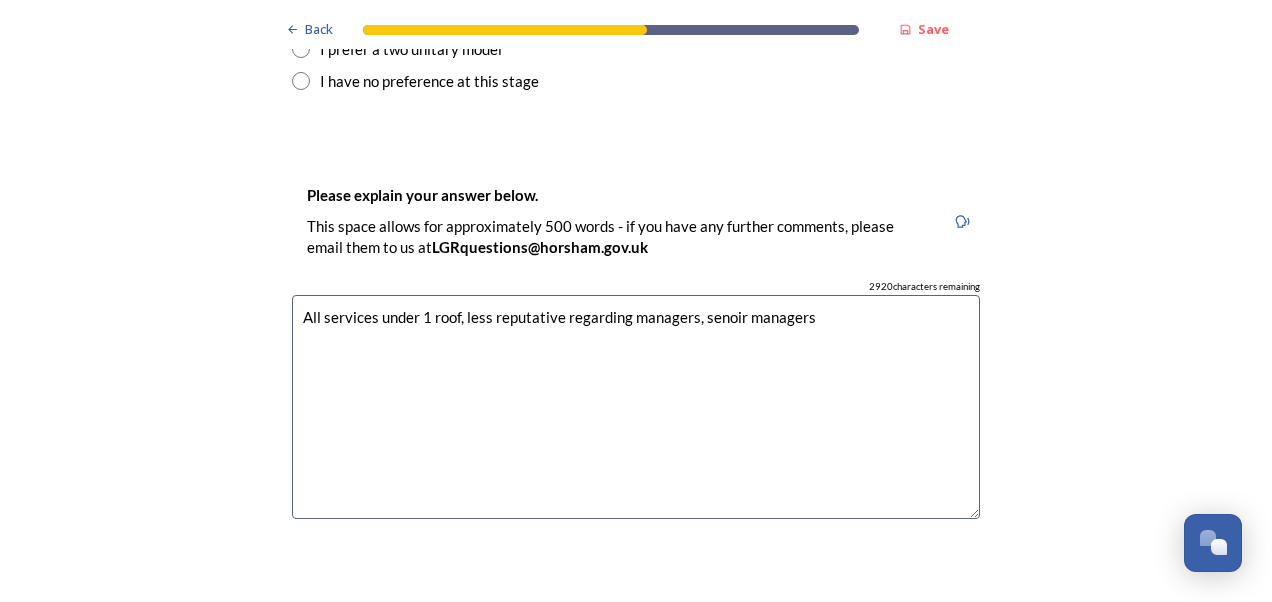 click on "All services under 1 roof, less reputative regarding managers, senoir managers" at bounding box center (636, 407) 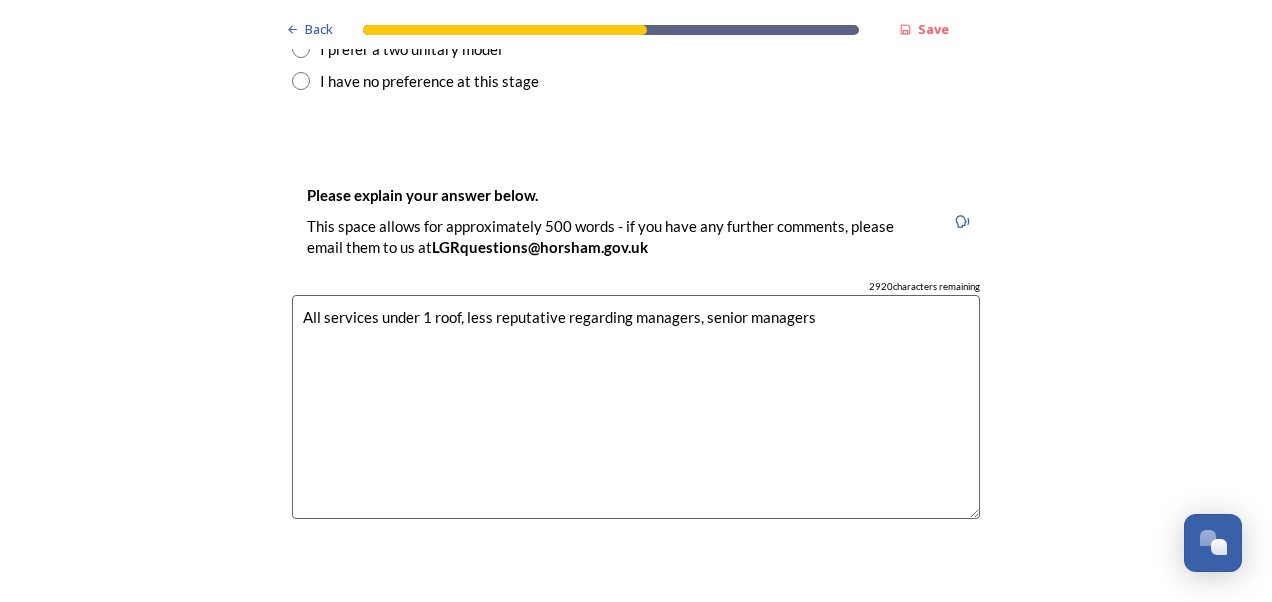 click on "All services under 1 roof, less reputative regarding managers, senior managers" at bounding box center (636, 407) 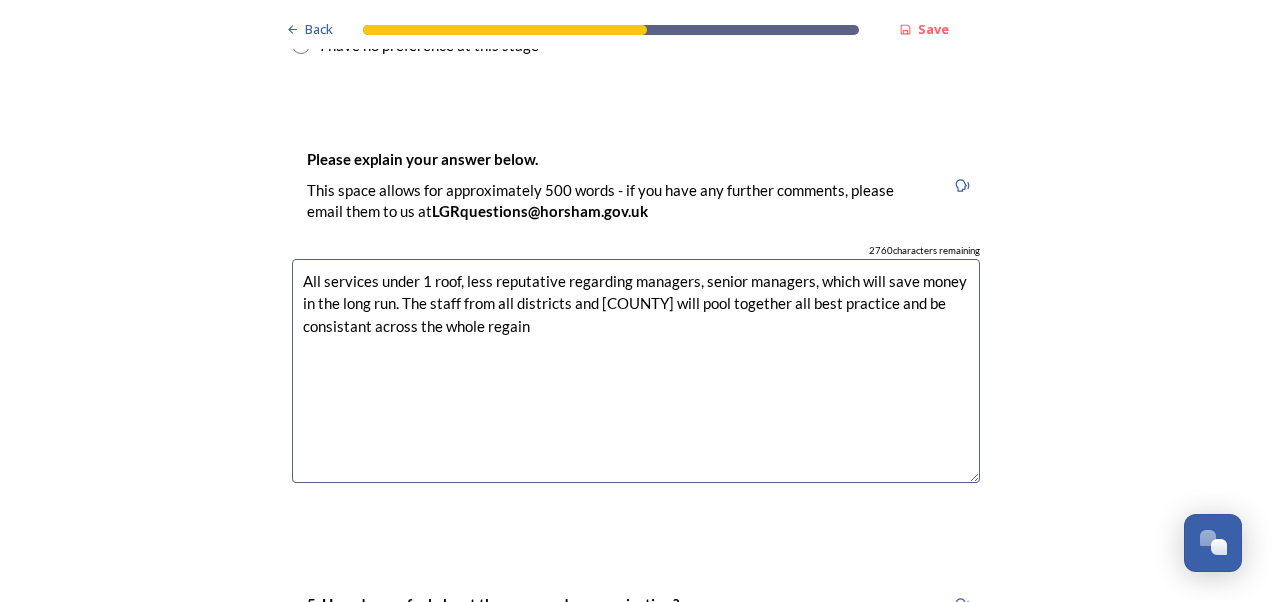 scroll, scrollTop: 2841, scrollLeft: 0, axis: vertical 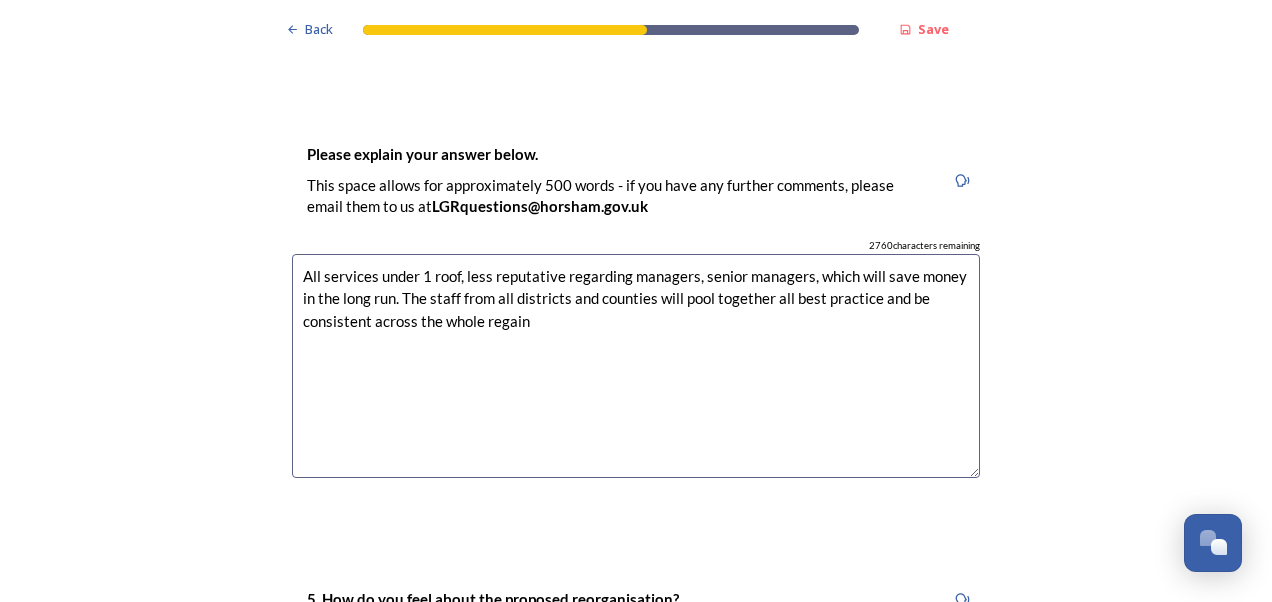 drag, startPoint x: 509, startPoint y: 318, endPoint x: 575, endPoint y: 324, distance: 66.27216 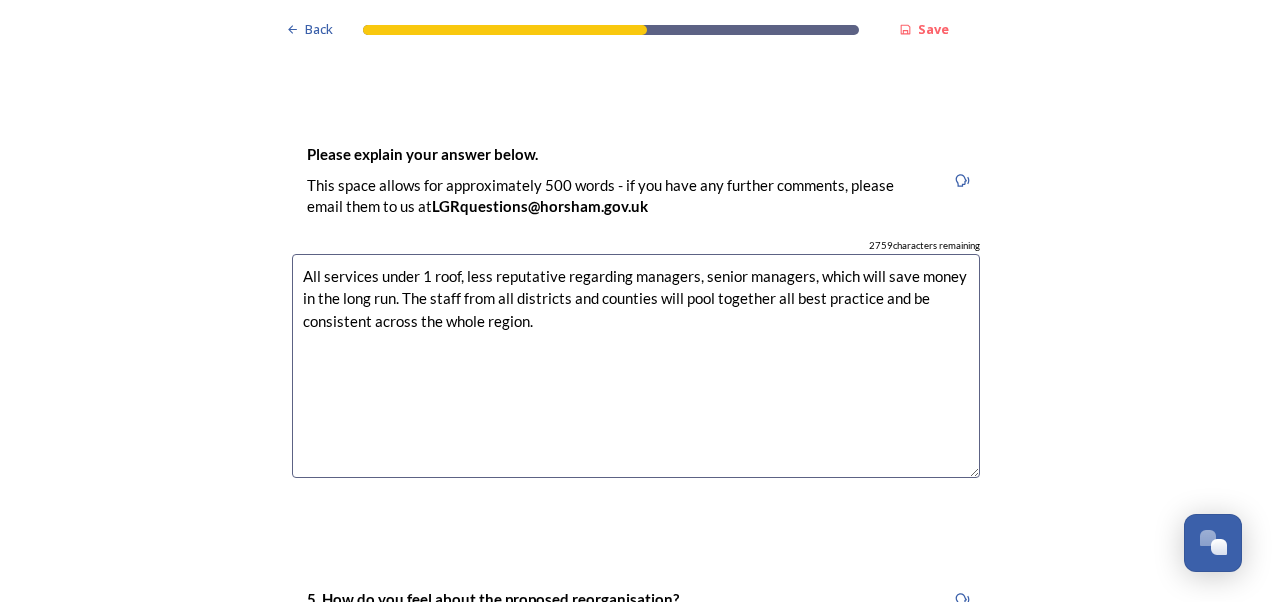 click on "All services under 1 roof, less reputative regarding managers, senior managers, which will save money in the long run. The staff from all districts and counties will pool together all best practice and be consistent across the whole region." at bounding box center (636, 366) 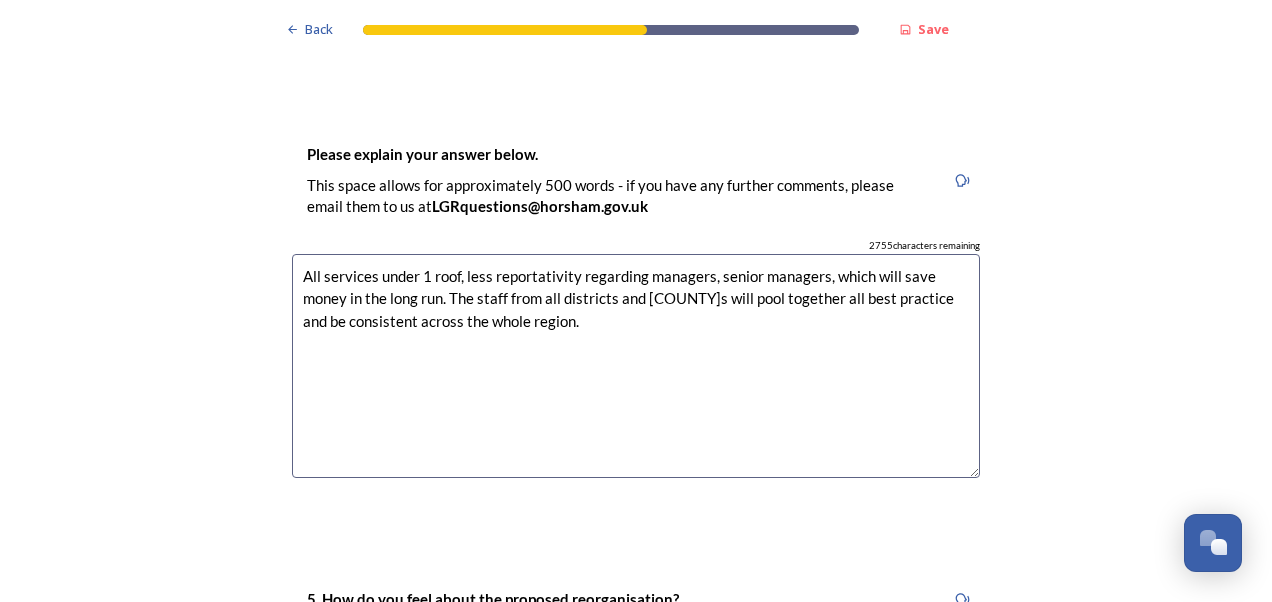 drag, startPoint x: 573, startPoint y: 272, endPoint x: 878, endPoint y: 420, distance: 339.0118 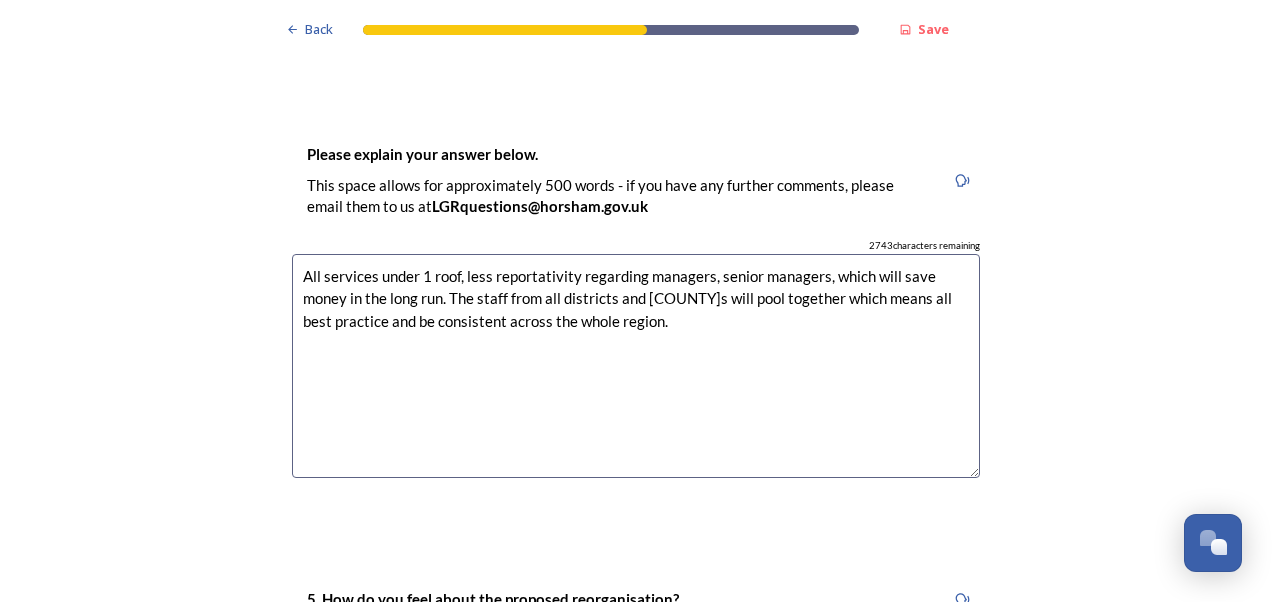 click on "All services under 1 roof, less reportativity regarding managers, senior managers, which will save money in the long run. The staff from all districts and [COUNTY]s will pool together which means all best practice and be consistent across the whole region." at bounding box center [636, 366] 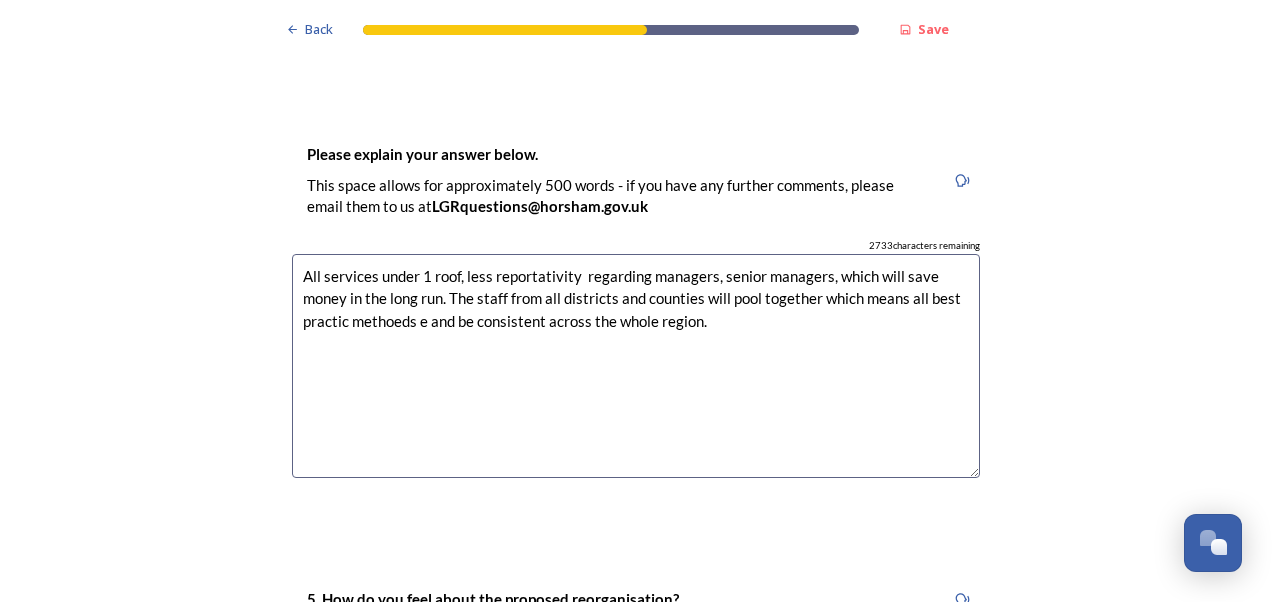 click on "All services under 1 roof, less reportativity  regarding managers, senior managers, which will save money in the long run. The staff from all districts and counties will pool together which means all best practic methoeds e and be consistent across the whole region." at bounding box center [636, 366] 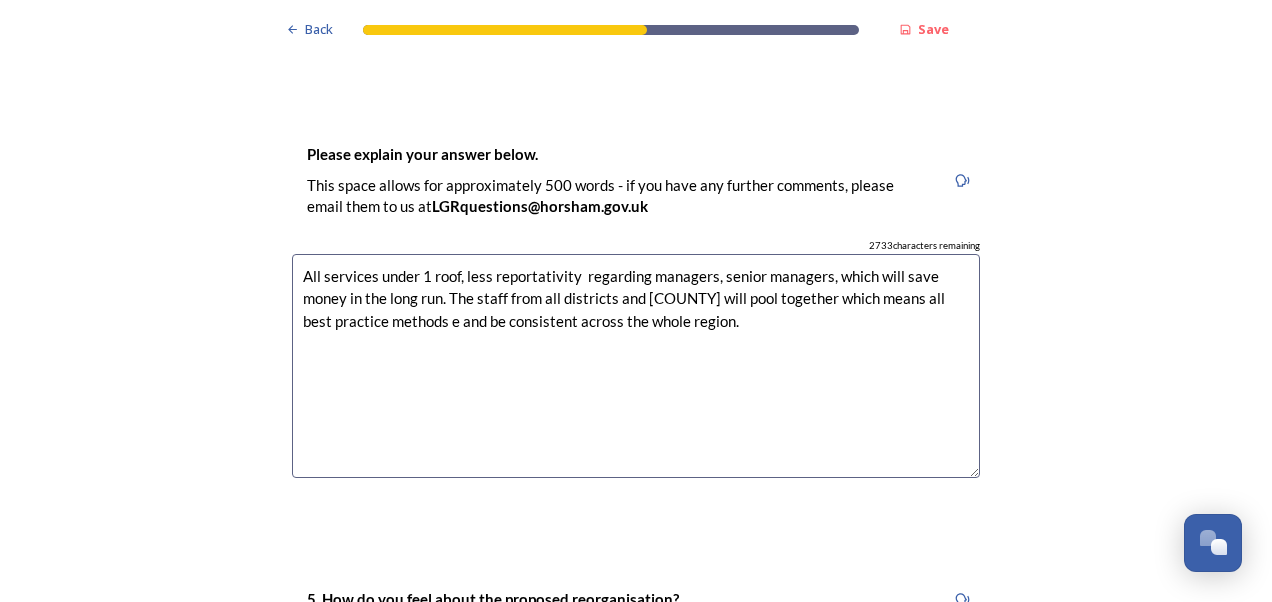 click on "All services under 1 roof, less reportativity  regarding managers, senior managers, which will save money in the long run. The staff from all districts and [COUNTY] will pool together which means all best practice methods e and be consistent across the whole region." at bounding box center (636, 366) 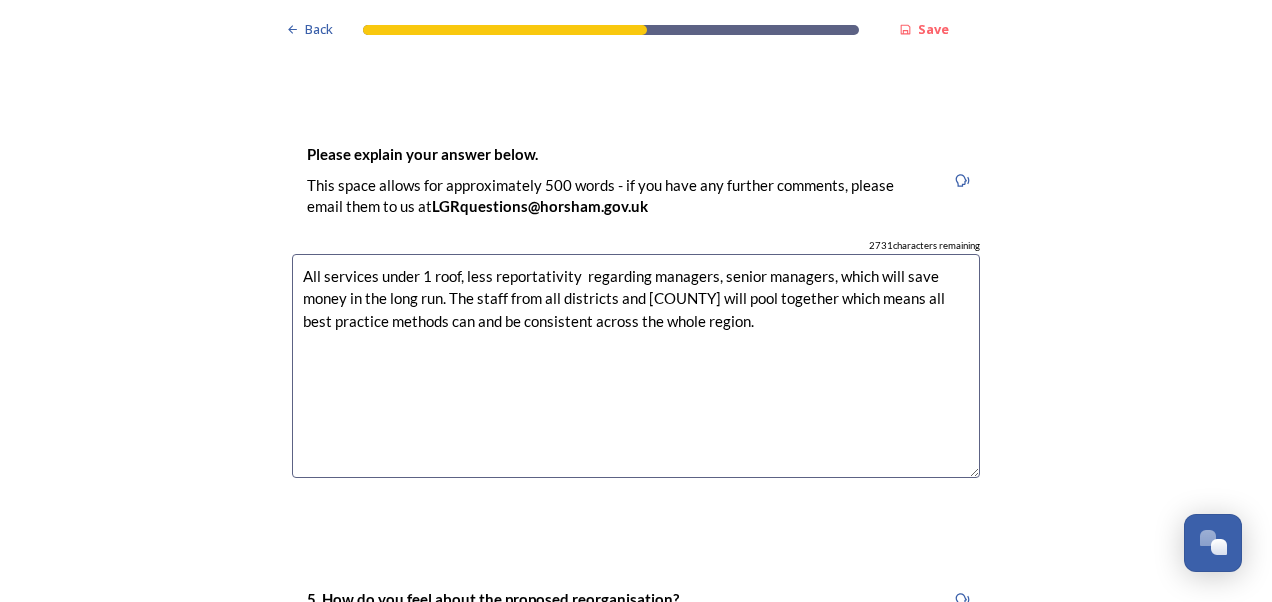 click on "All services under 1 roof, less reportativity  regarding managers, senior managers, which will save money in the long run. The staff from all districts and [COUNTY] will pool together which means all best practice methods can and be consistent across the whole region." at bounding box center [636, 366] 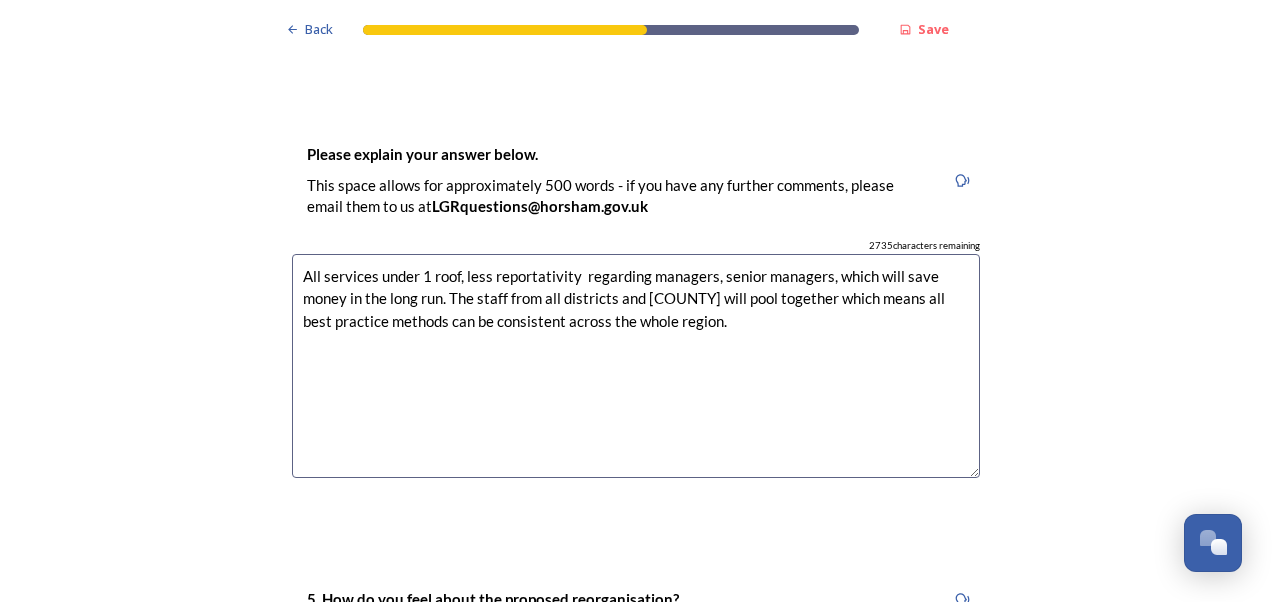 click on "All services under 1 roof, less reportativity  regarding managers, senior managers, which will save money in the long run. The staff from all districts and [COUNTY] will pool together which means all best practice methods can be consistent across the whole region." at bounding box center [636, 366] 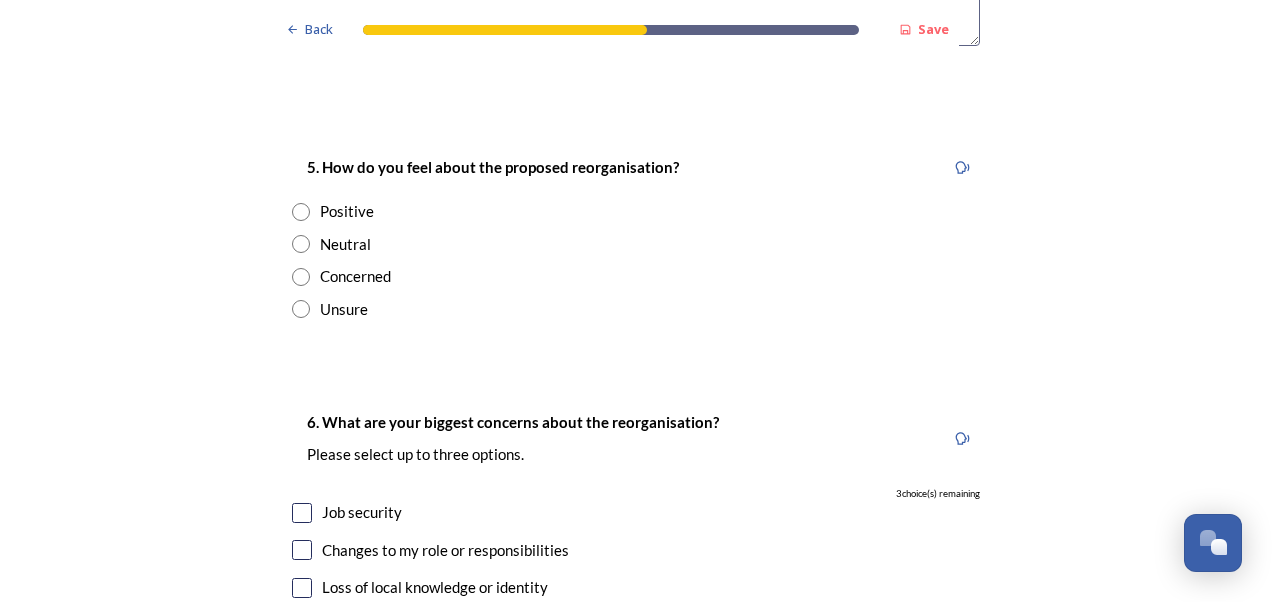 scroll, scrollTop: 3281, scrollLeft: 0, axis: vertical 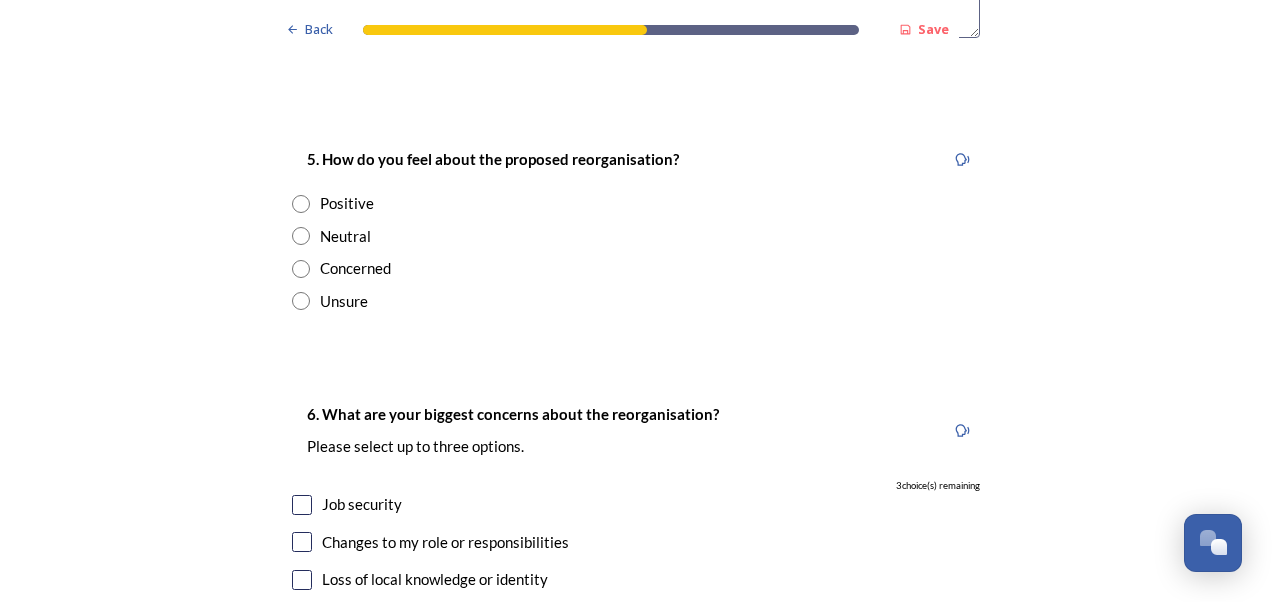type on "All services under 1 roof, less reportativity  regarding managers, senior managers, which will save money in the long run. The staff from all districts and [COUNTY] will pool together which means all best practice methods can be consistent across the whole region." 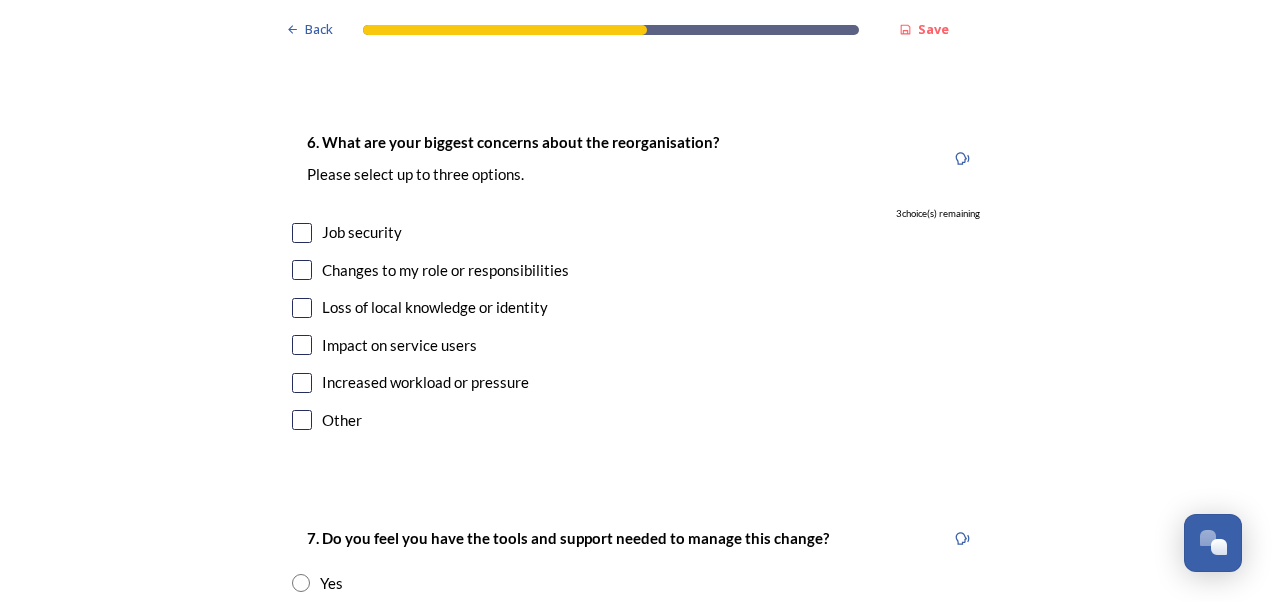 scroll, scrollTop: 3561, scrollLeft: 0, axis: vertical 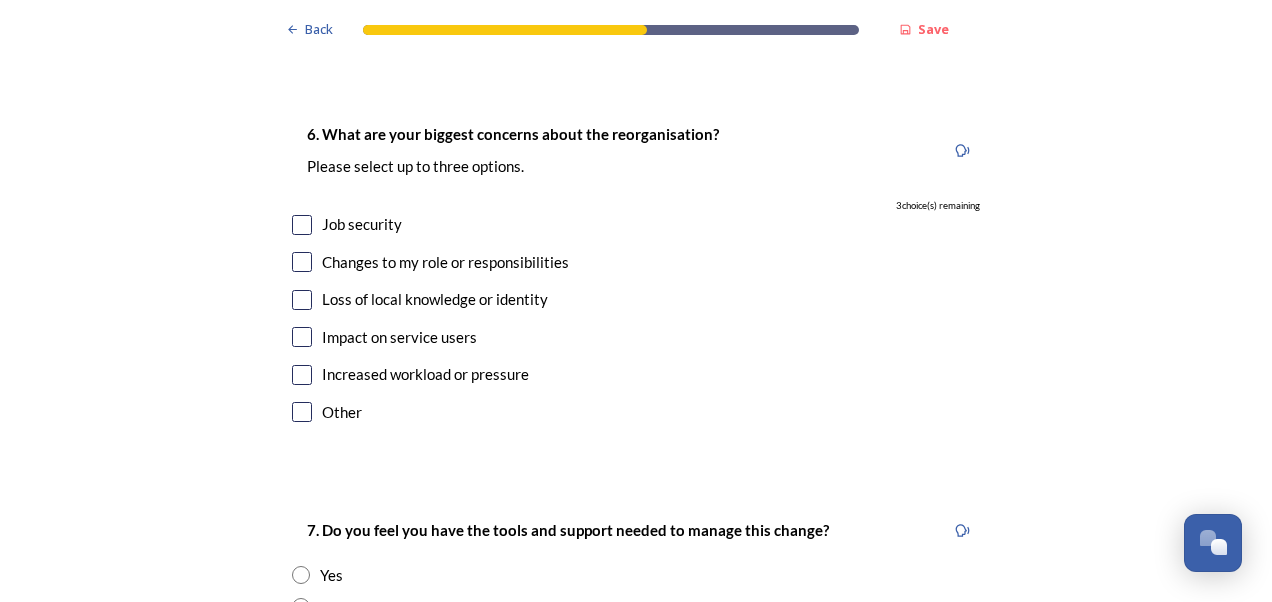 click at bounding box center (302, 225) 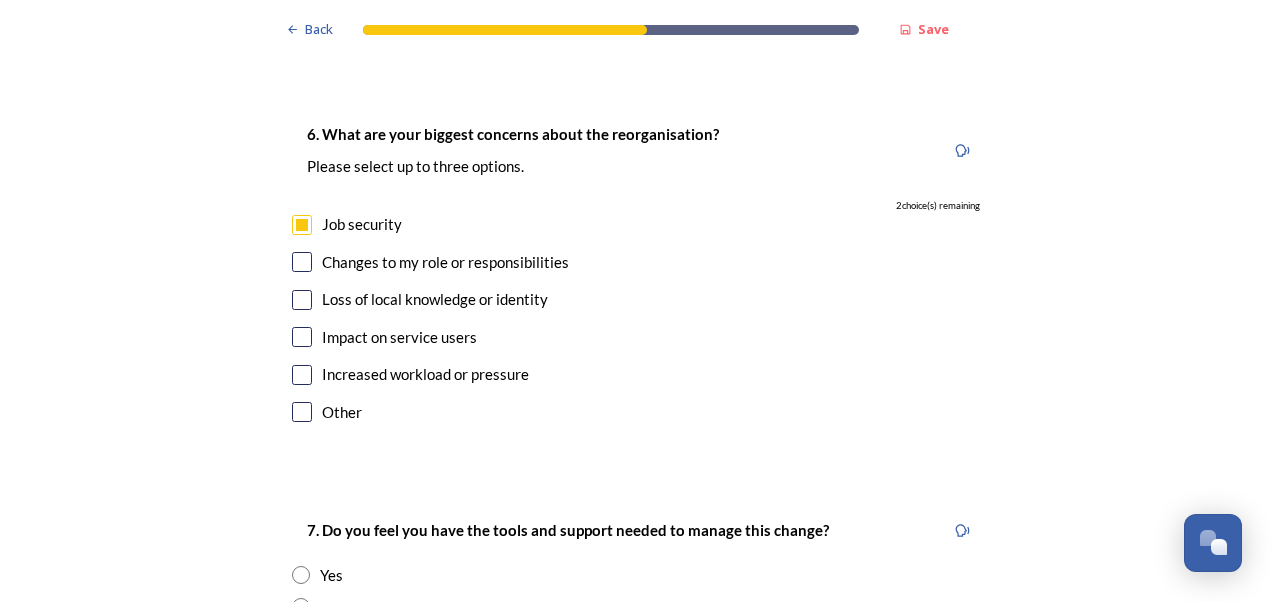 click at bounding box center (302, 262) 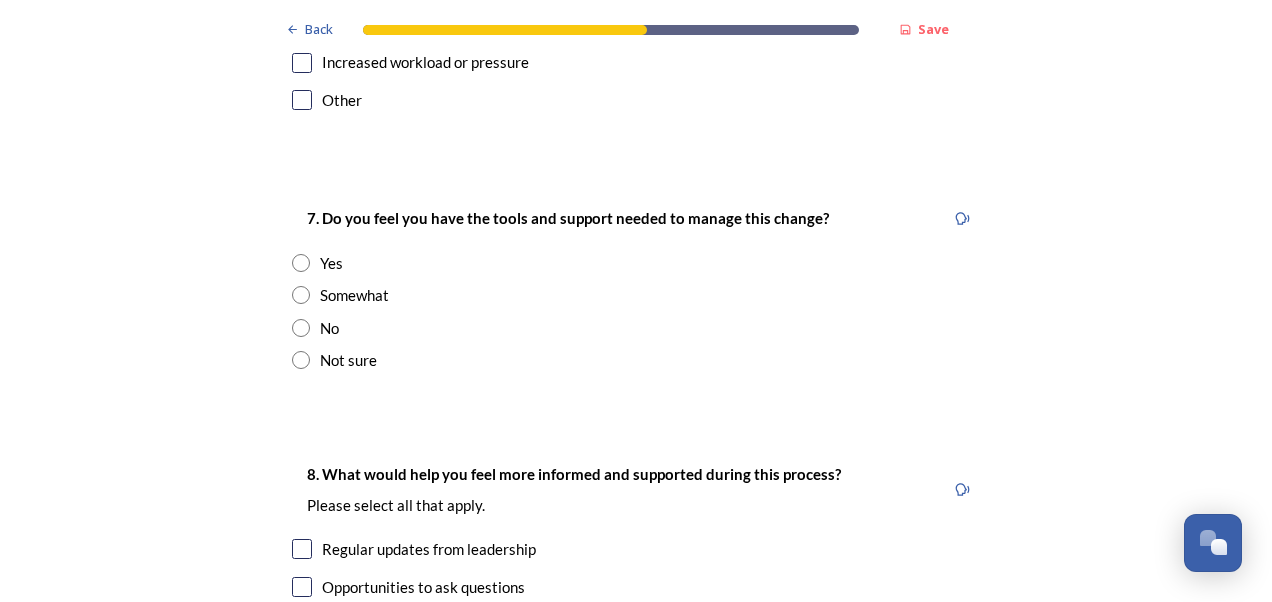 scroll, scrollTop: 3881, scrollLeft: 0, axis: vertical 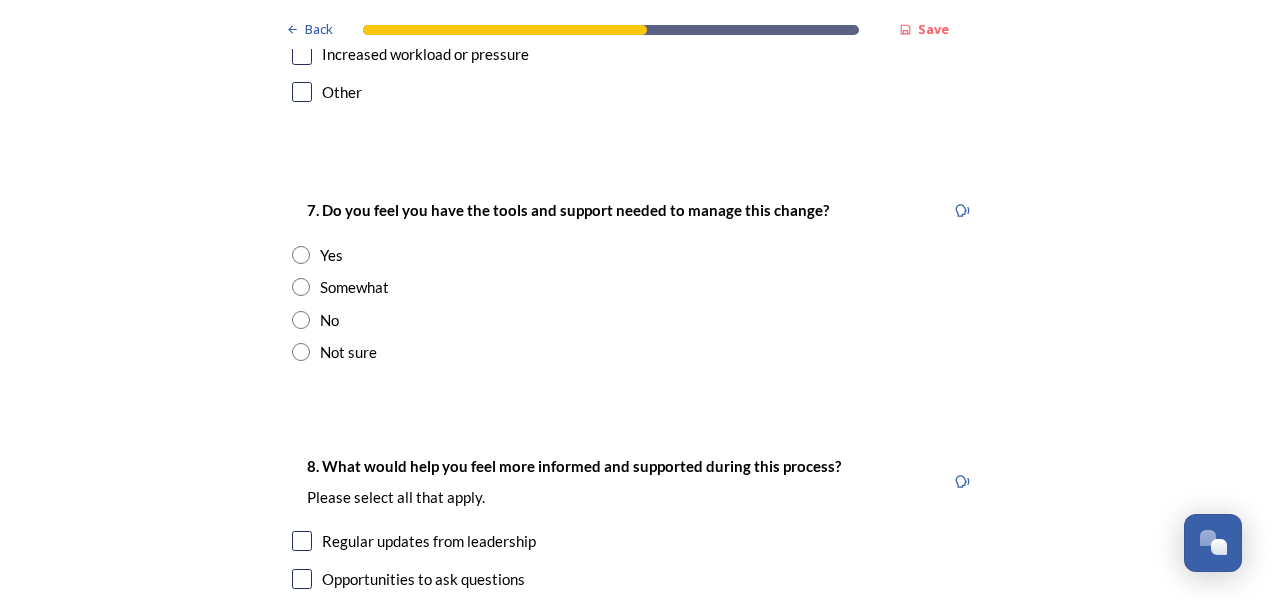 click at bounding box center [301, 352] 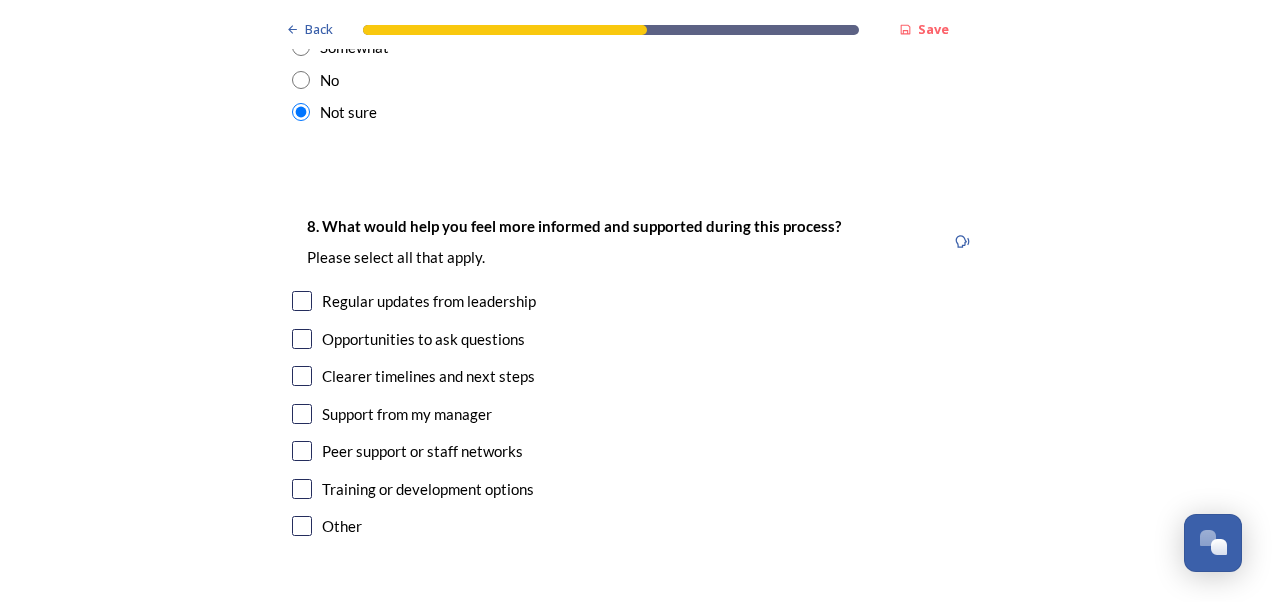 scroll, scrollTop: 4161, scrollLeft: 0, axis: vertical 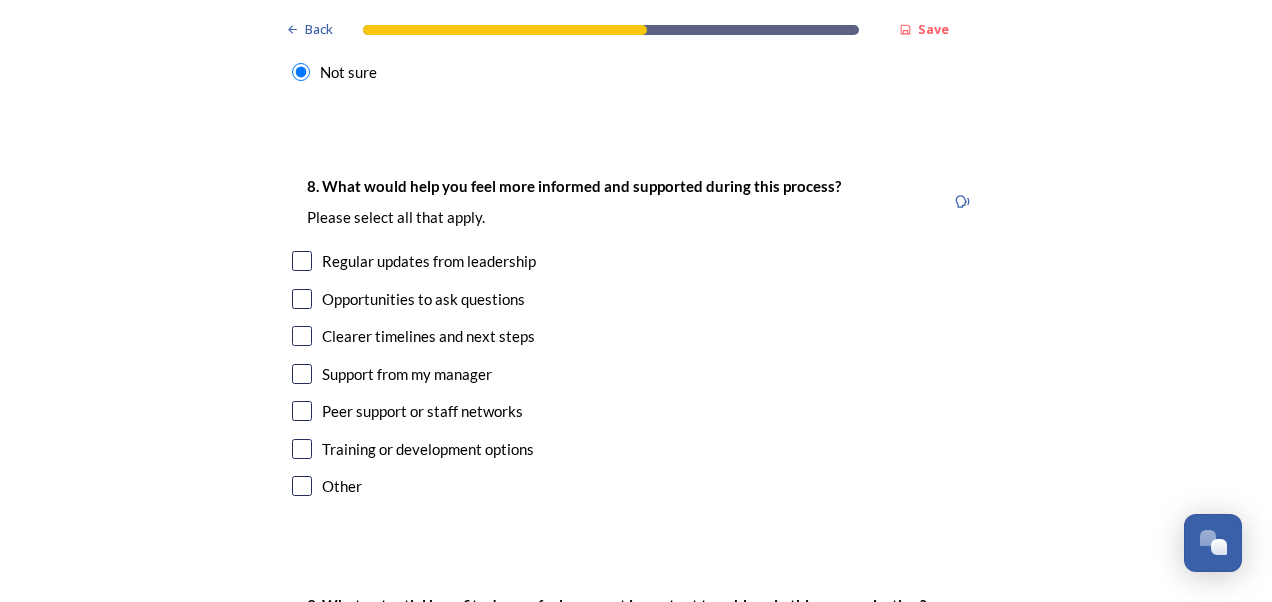 click at bounding box center (302, 261) 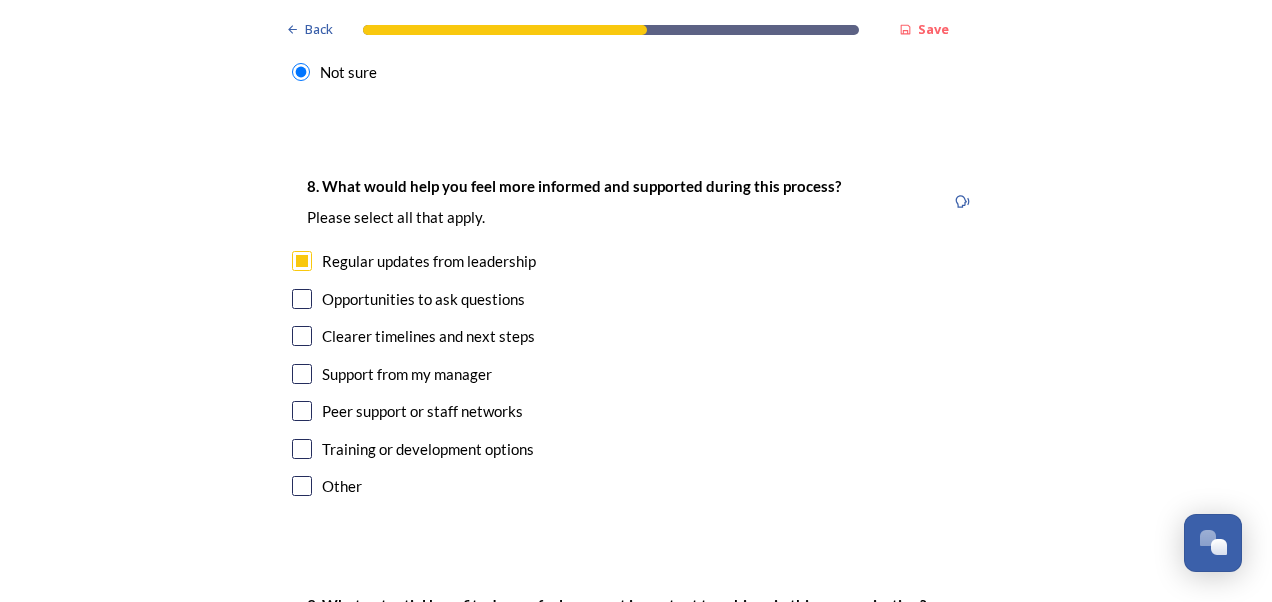 click at bounding box center (302, 299) 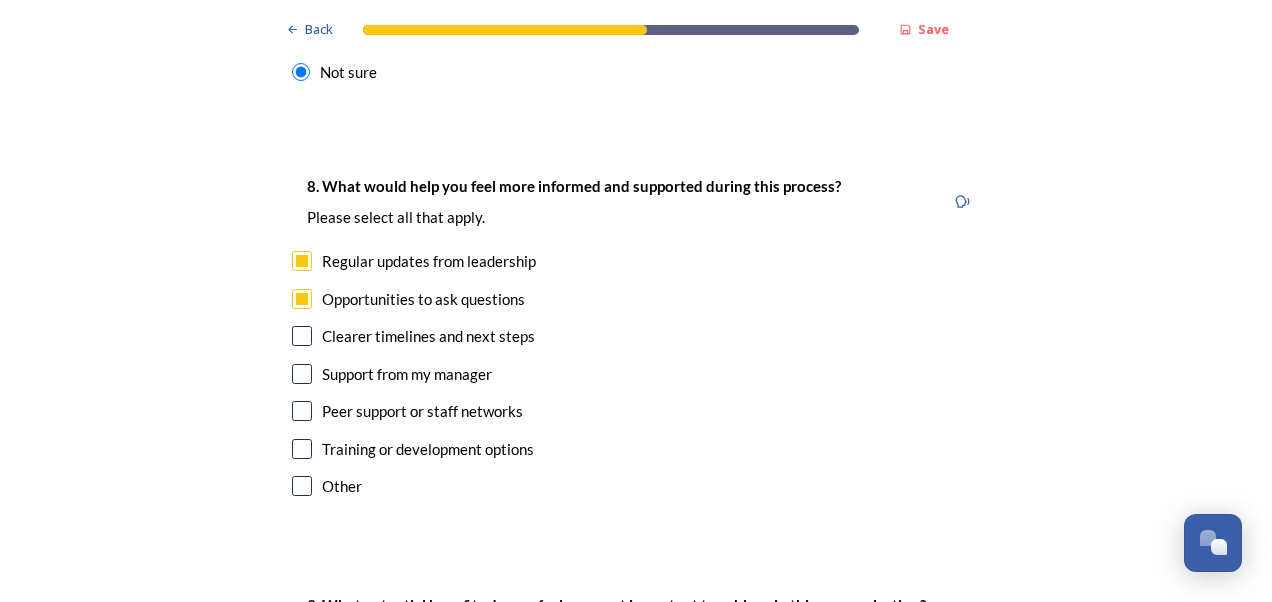 click at bounding box center (302, 374) 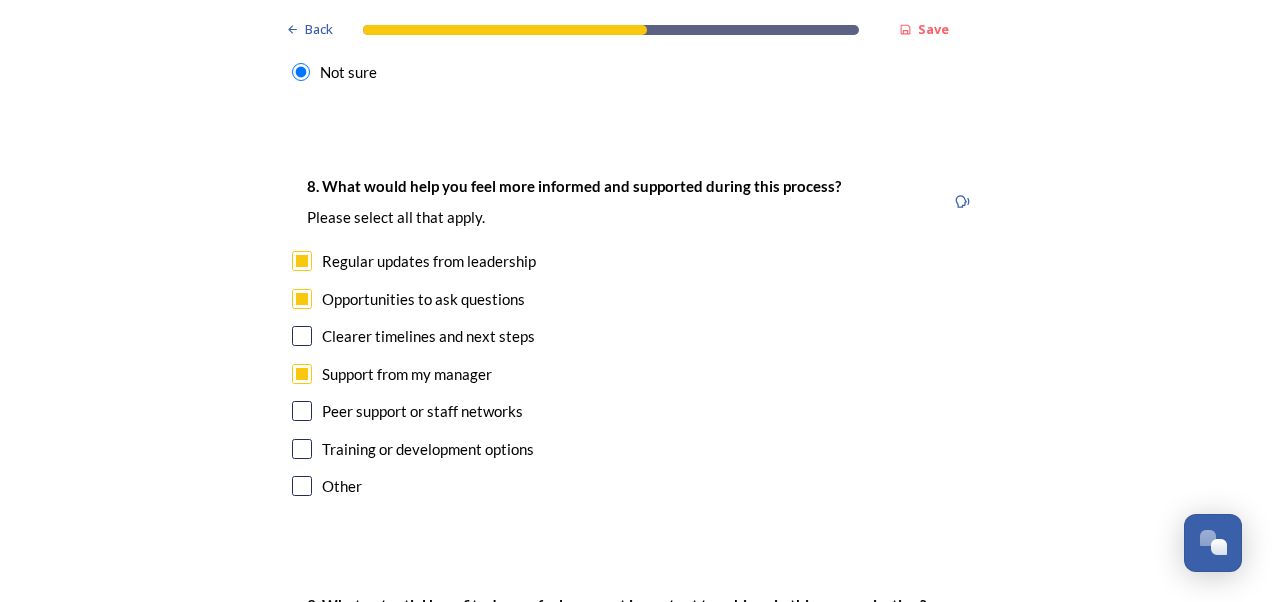 click at bounding box center [302, 449] 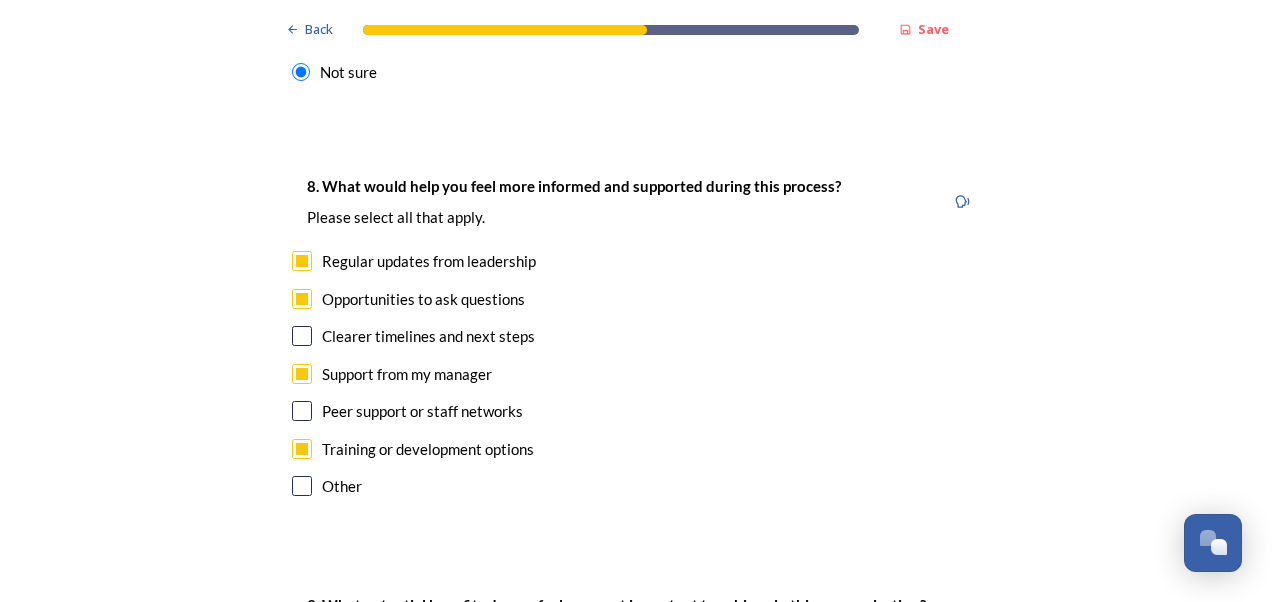 click at bounding box center (302, 336) 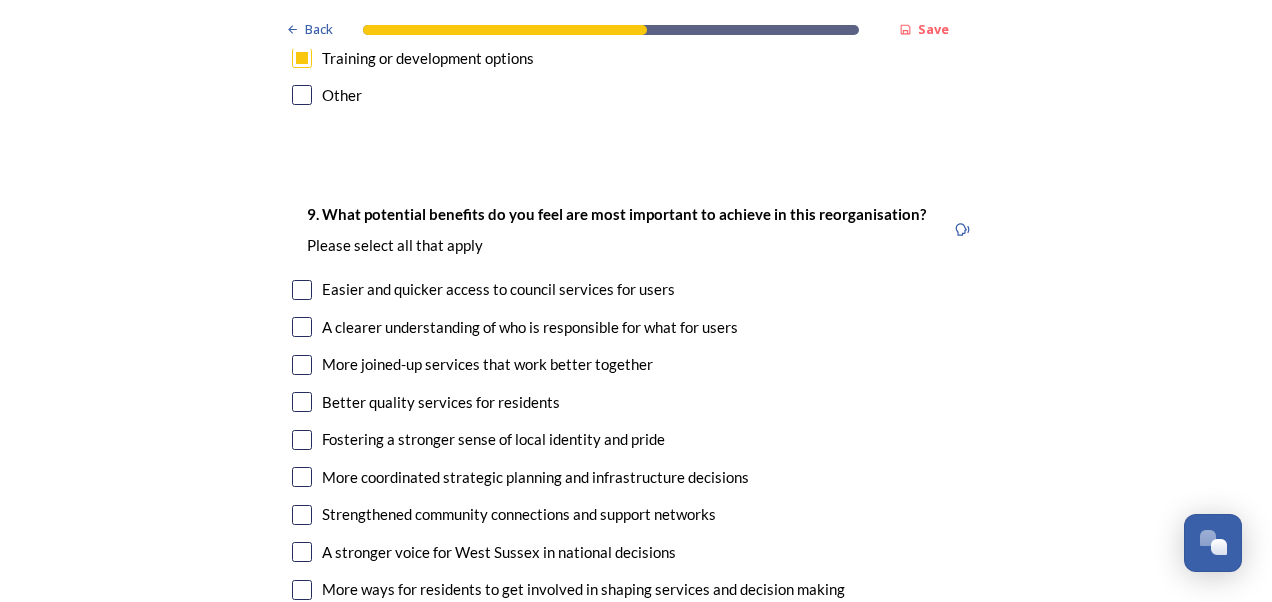 scroll, scrollTop: 4561, scrollLeft: 0, axis: vertical 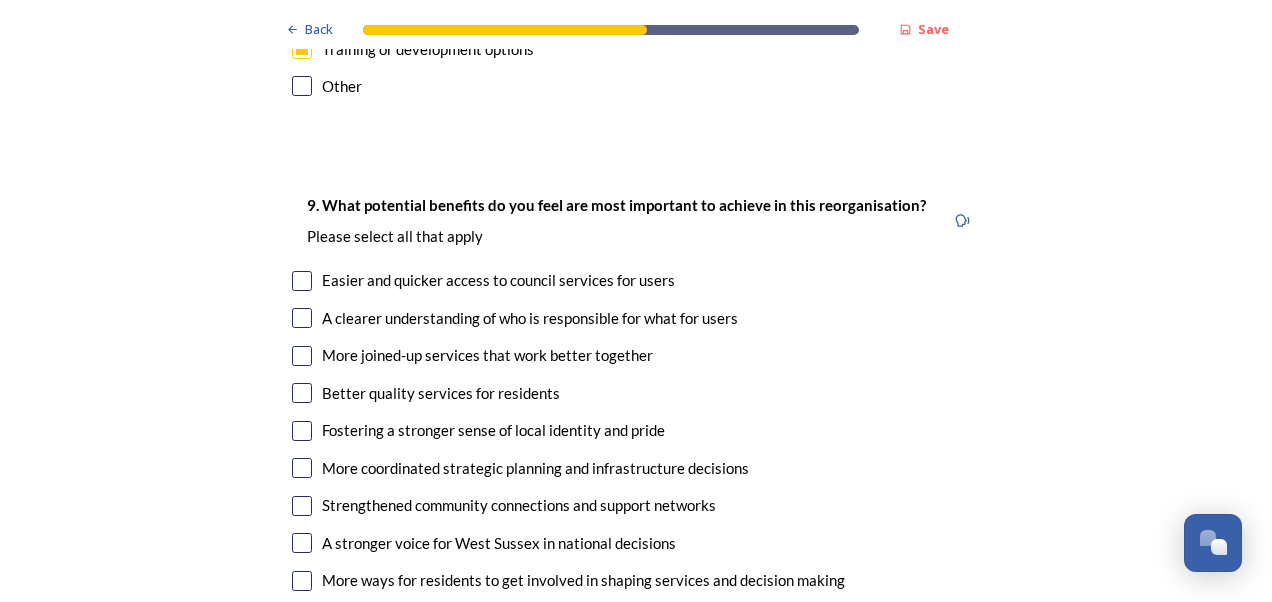 click at bounding box center [302, 281] 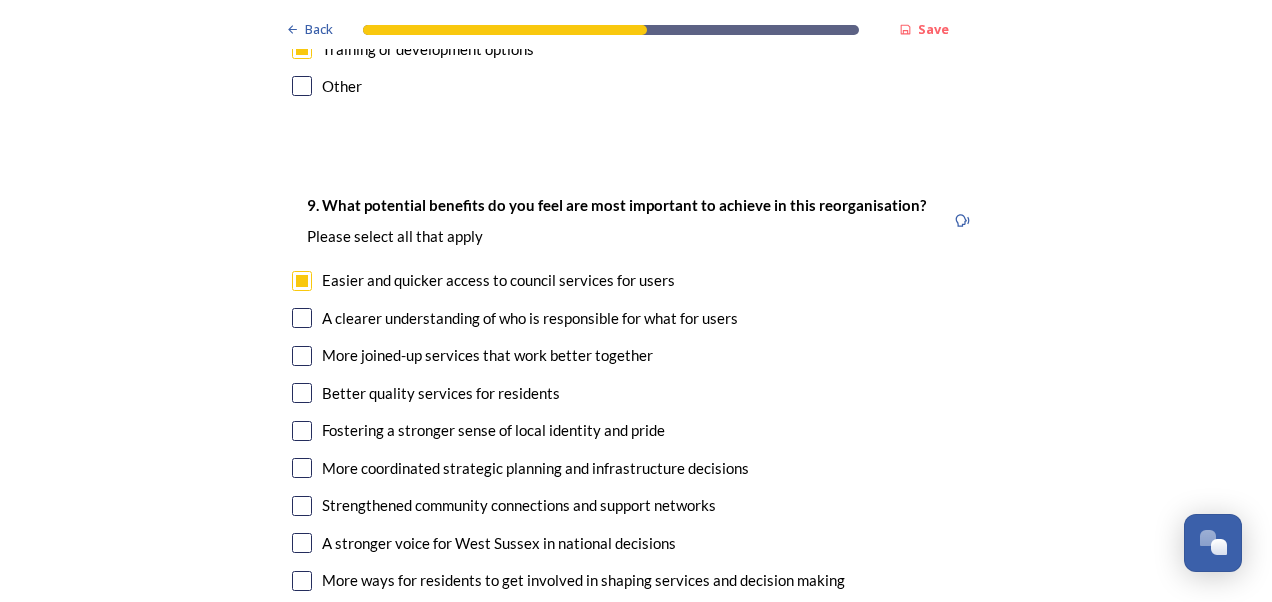 click at bounding box center [302, 318] 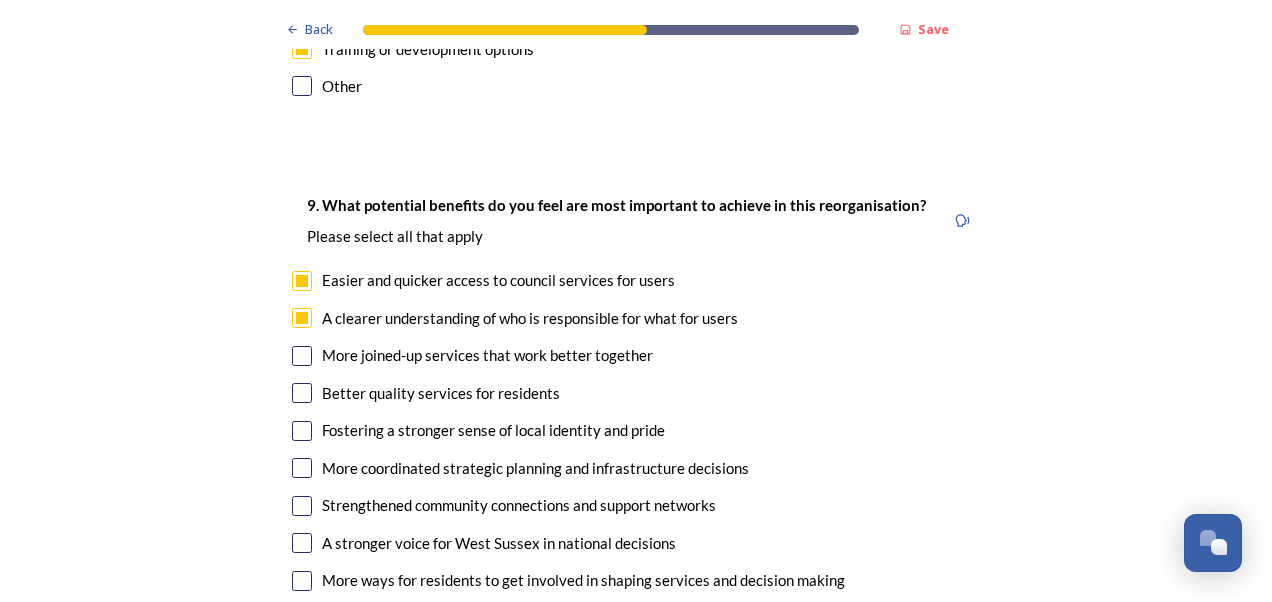 click on "More joined-up services that work better together" at bounding box center [636, 355] 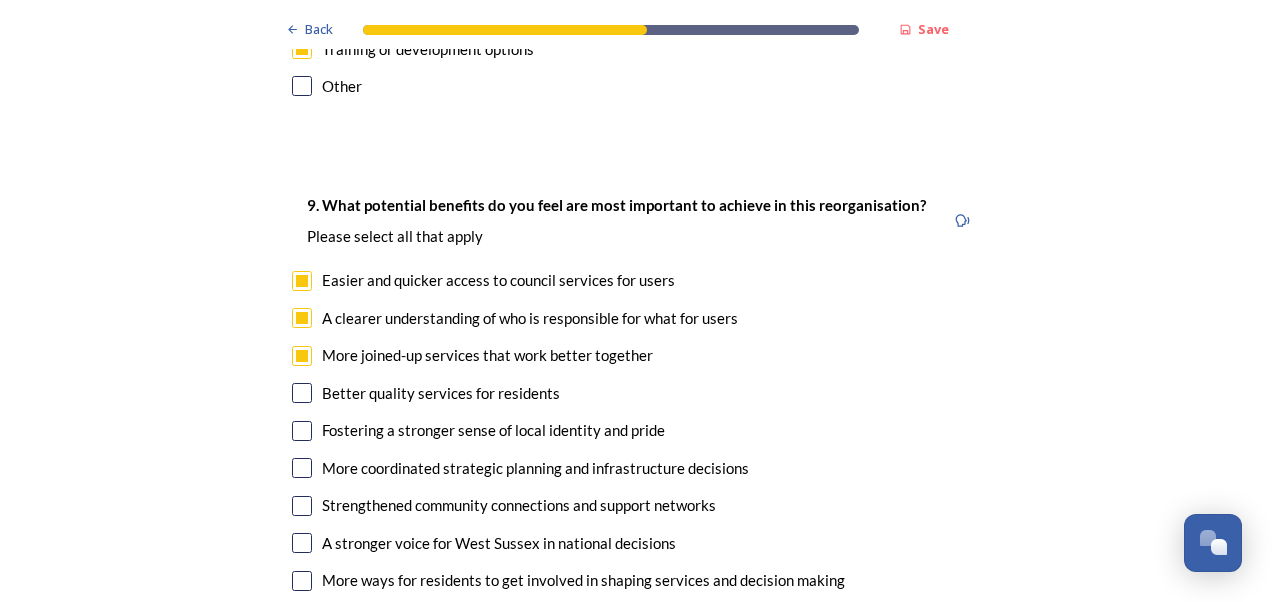 click at bounding box center [302, 393] 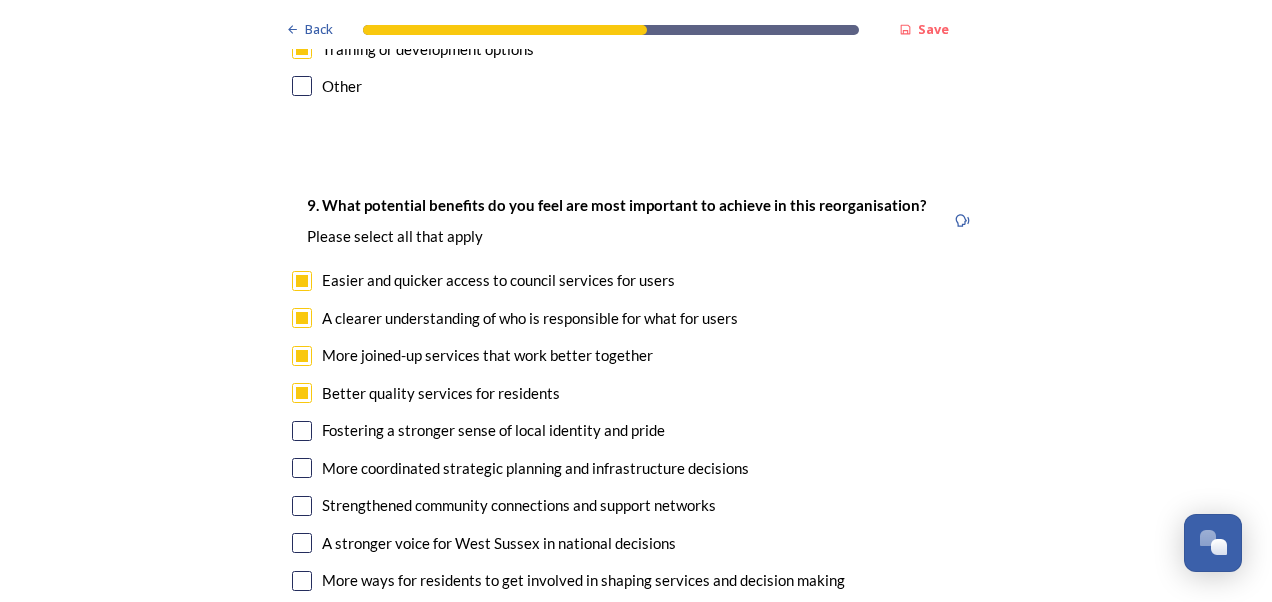 click at bounding box center (302, 431) 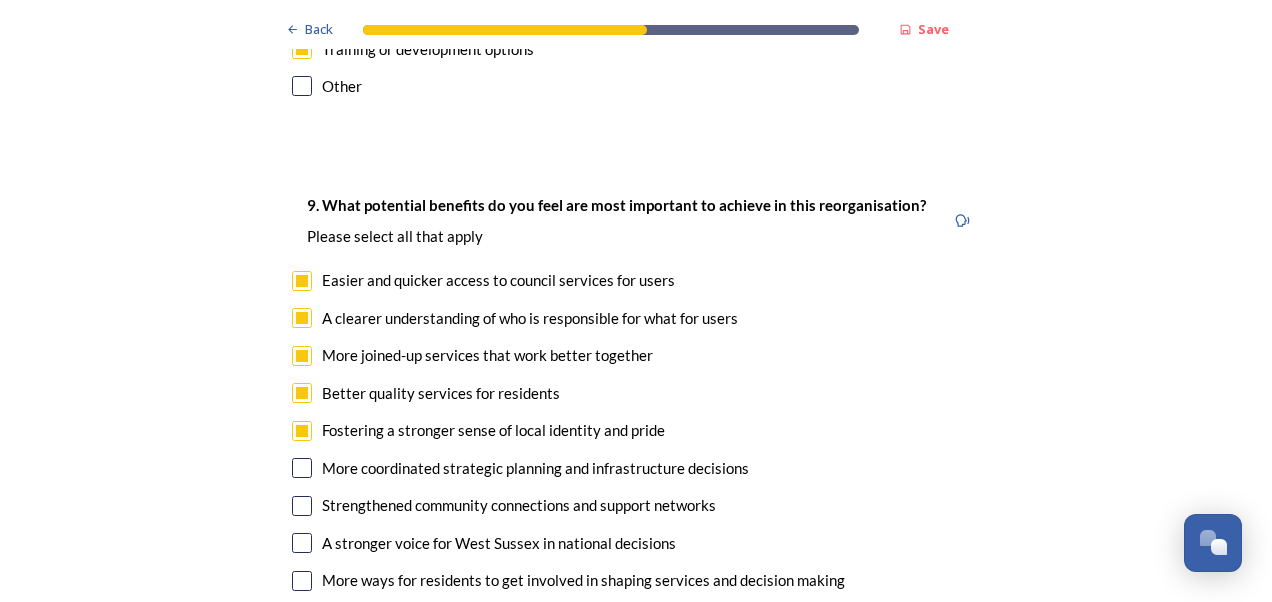 click at bounding box center (302, 468) 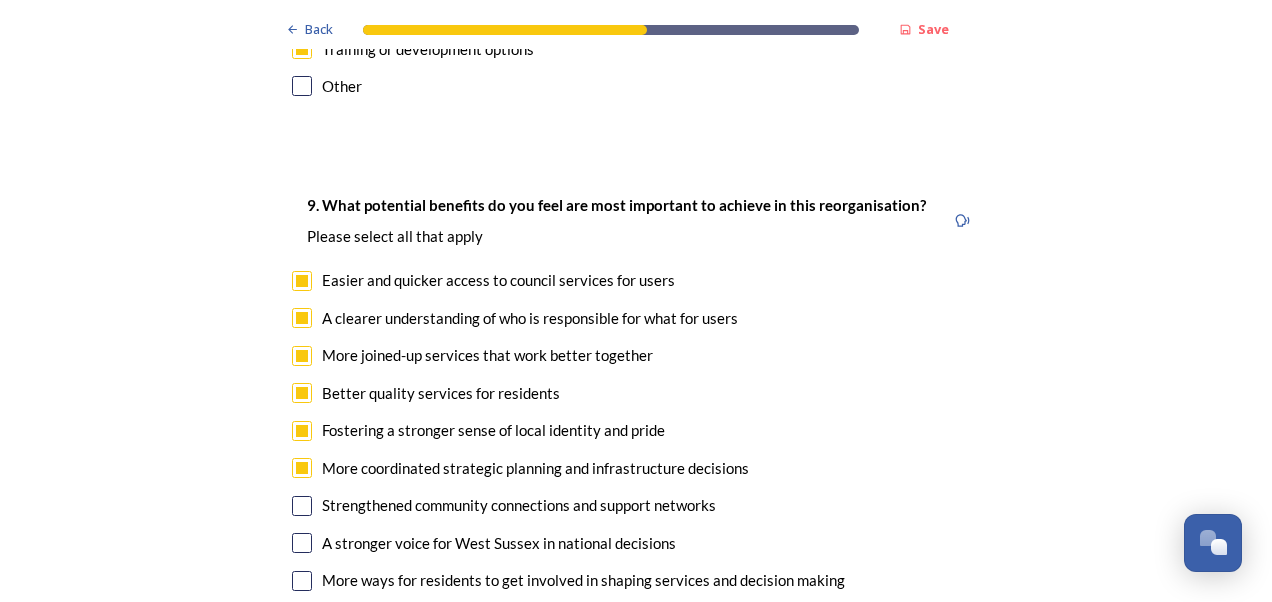 click at bounding box center [302, 506] 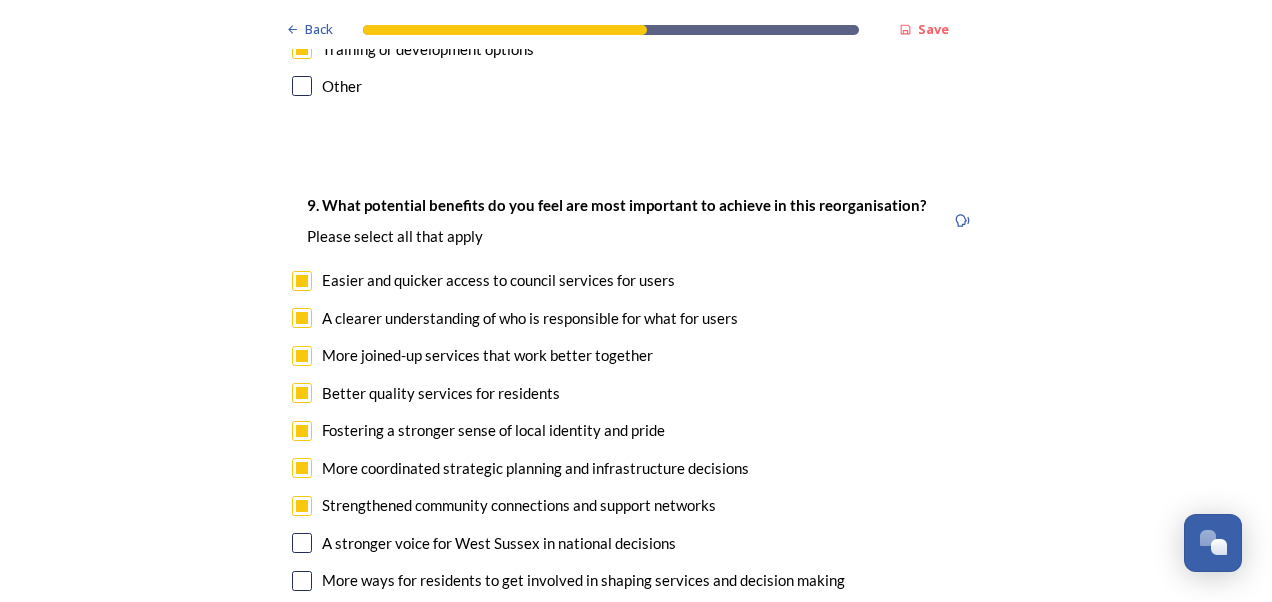 click at bounding box center (302, 543) 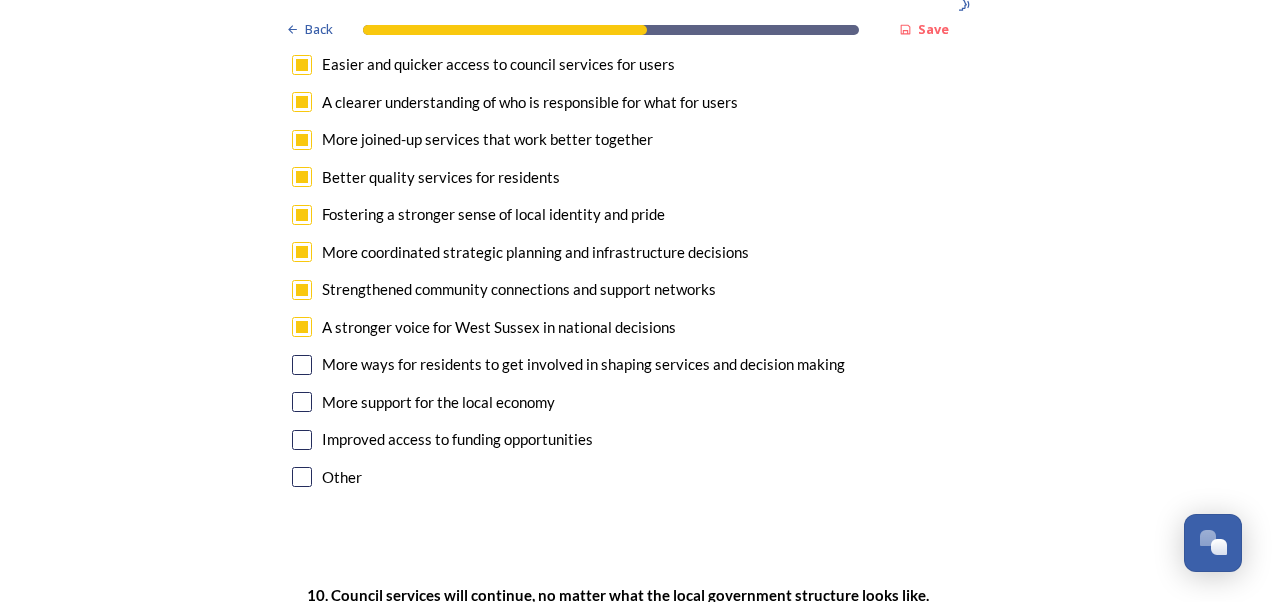 scroll, scrollTop: 4754, scrollLeft: 0, axis: vertical 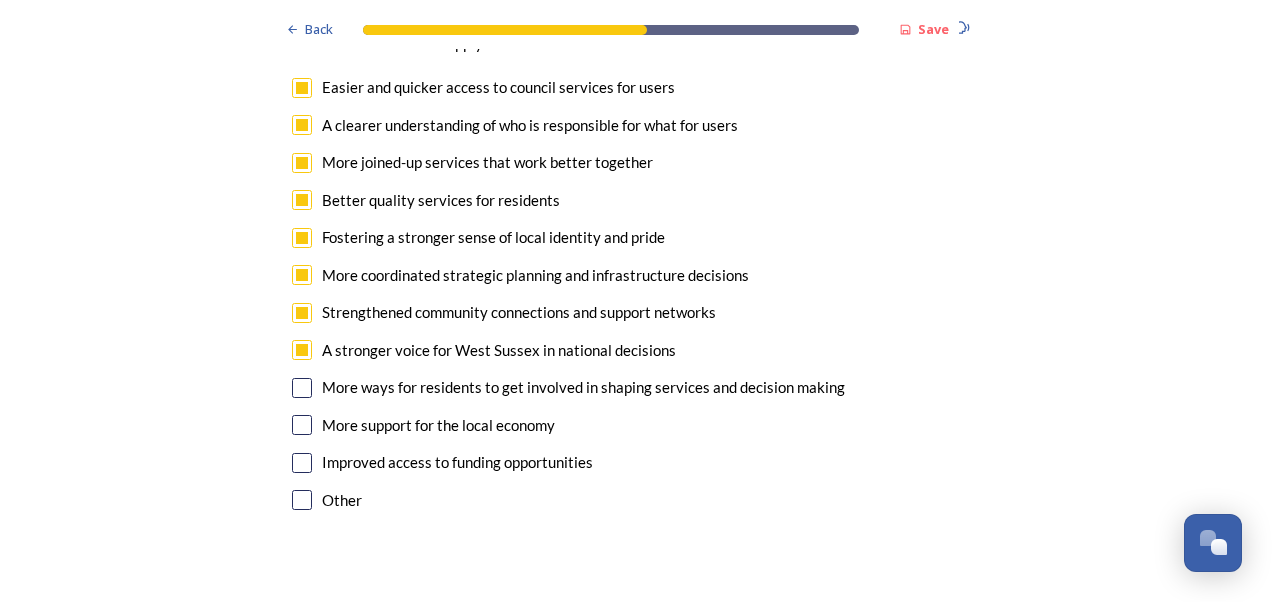 click at bounding box center (302, 388) 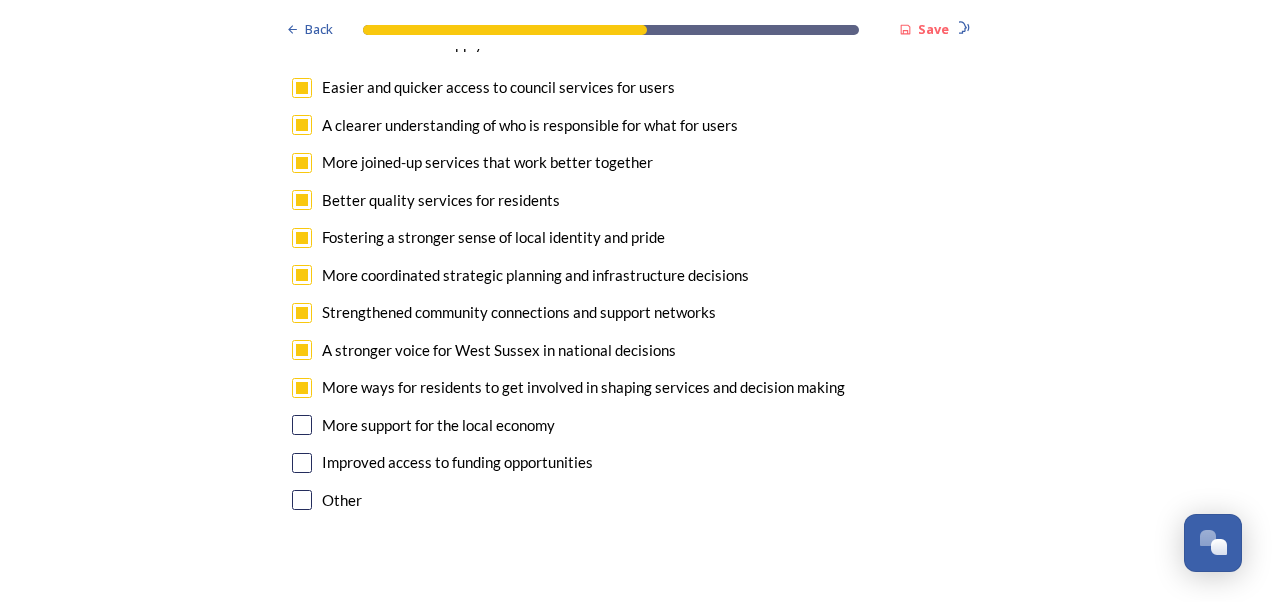 click at bounding box center [302, 425] 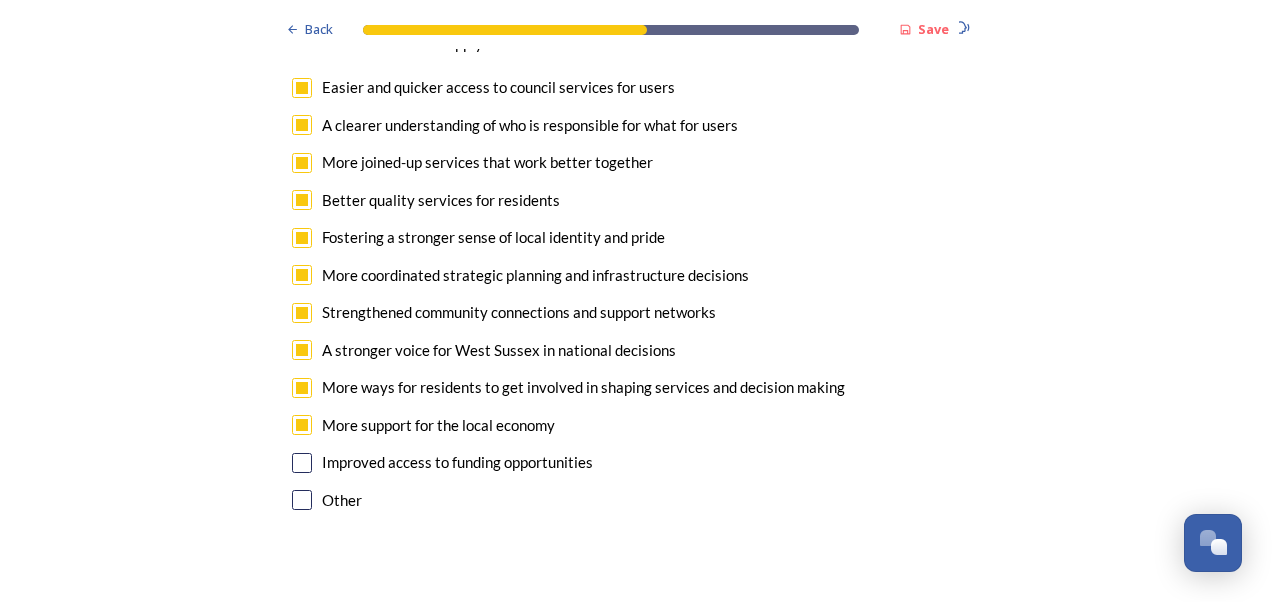 click at bounding box center [302, 463] 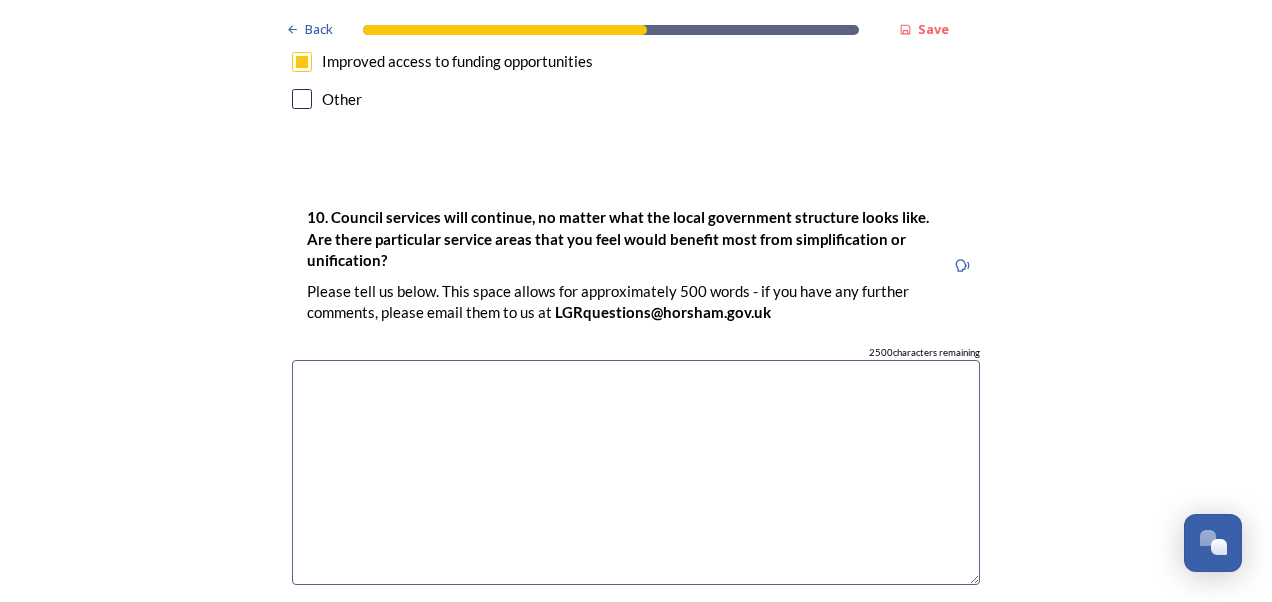 scroll, scrollTop: 5194, scrollLeft: 0, axis: vertical 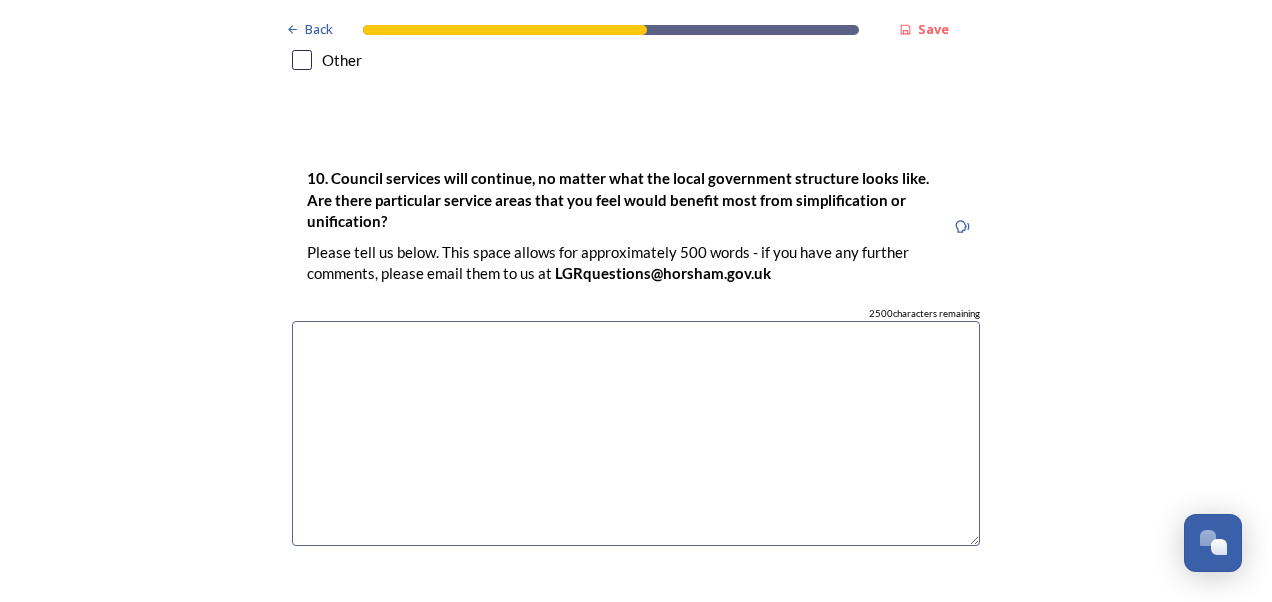 click at bounding box center (636, 433) 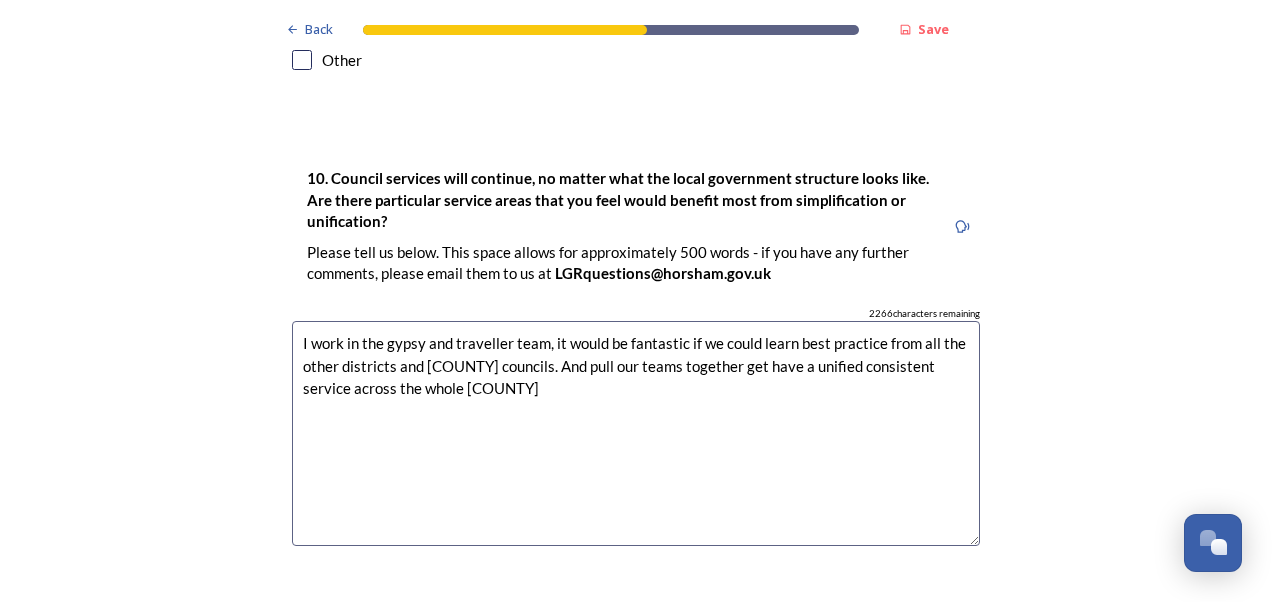 click on "I work in the gypsy and traveller team, it would be fantastic if we could learn best practice from all the other districts and [COUNTY] councils. And pull our teams together get have a unified consistent service across the whole [COUNTY]" at bounding box center (636, 433) 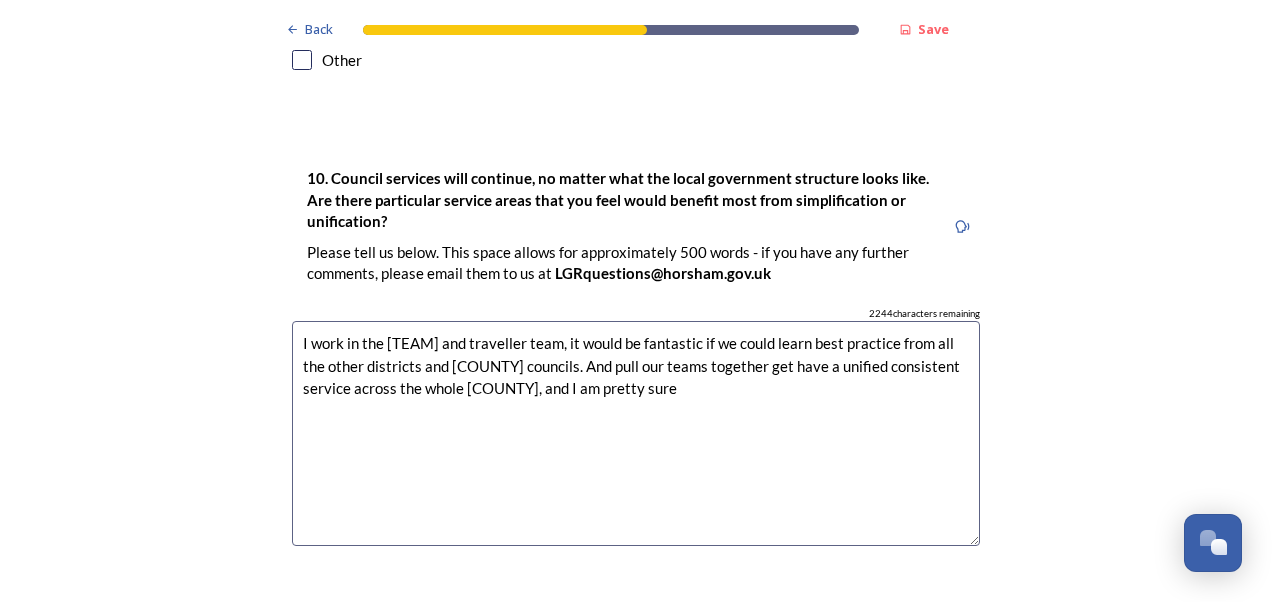 click on "I work in the [TEAM] and traveller team, it would be fantastic if we could learn best practice from all the other districts and [COUNTY] councils. And pull our teams together get have a unified consistent service across the whole [COUNTY], and I am pretty sure" at bounding box center (636, 433) 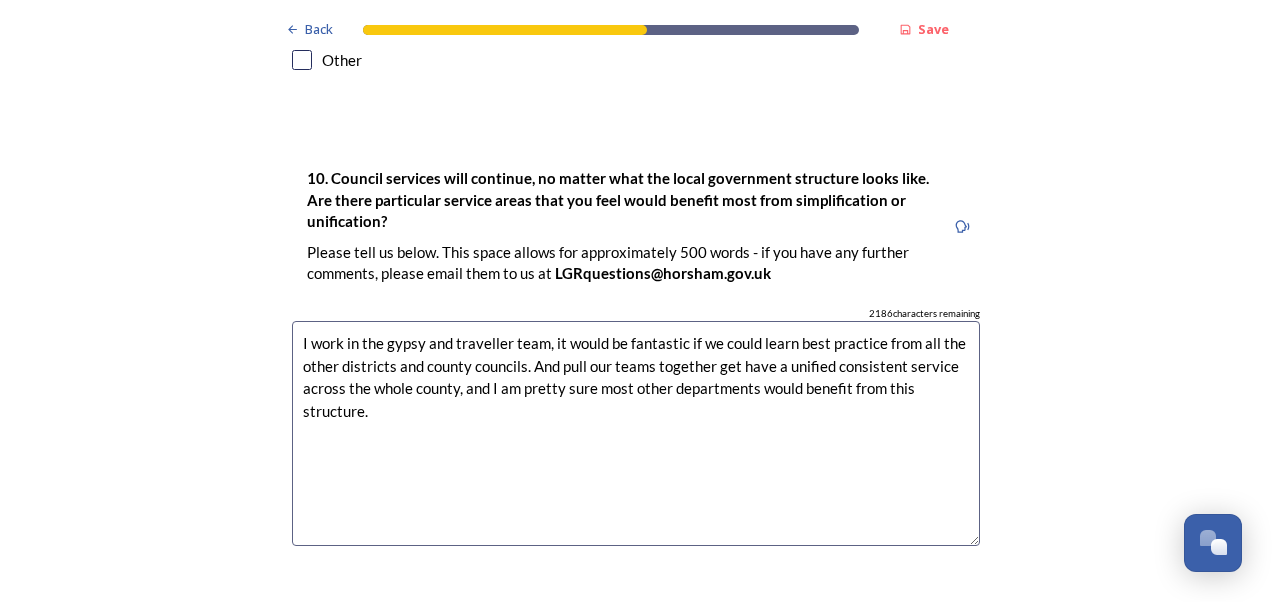 click on "I work in the gypsy and traveller team, it would be fantastic if we could learn best practice from all the other districts and county councils. And pull our teams together get have a unified consistent service across the whole county, and I am pretty sure most other departments would benefit from this structure." at bounding box center (636, 433) 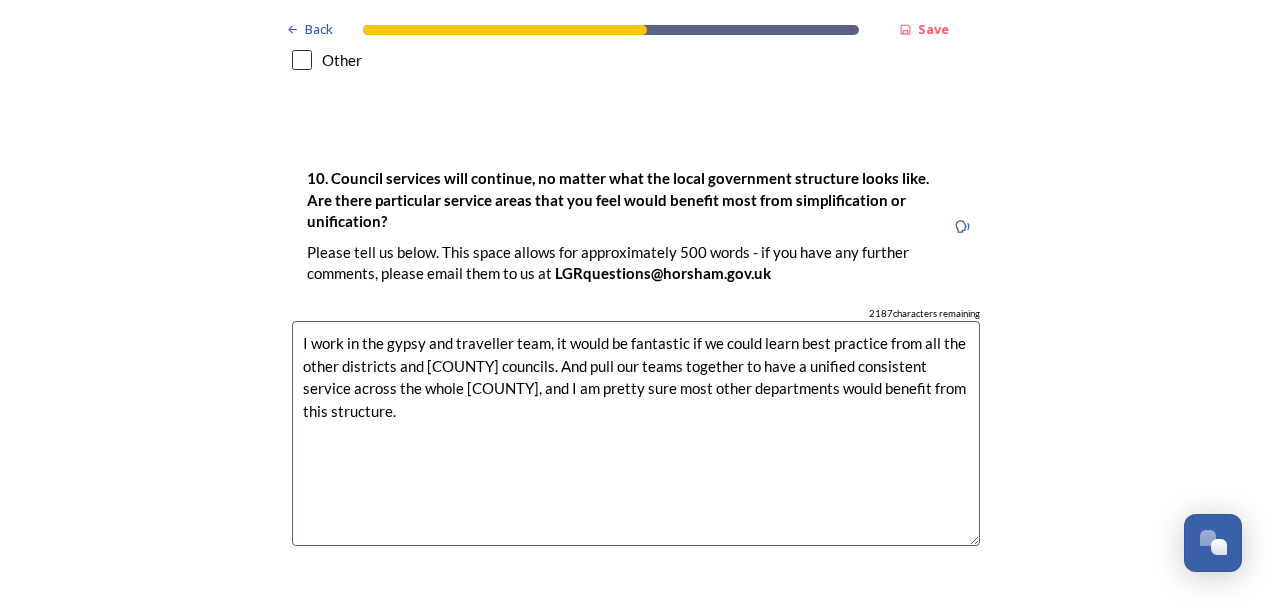 click on "I work in the gypsy and traveller team, it would be fantastic if we could learn best practice from all the other districts and [COUNTY] councils. And pull our teams together to have a unified consistent service across the whole [COUNTY], and I am pretty sure most other departments would benefit from this structure." at bounding box center [636, 433] 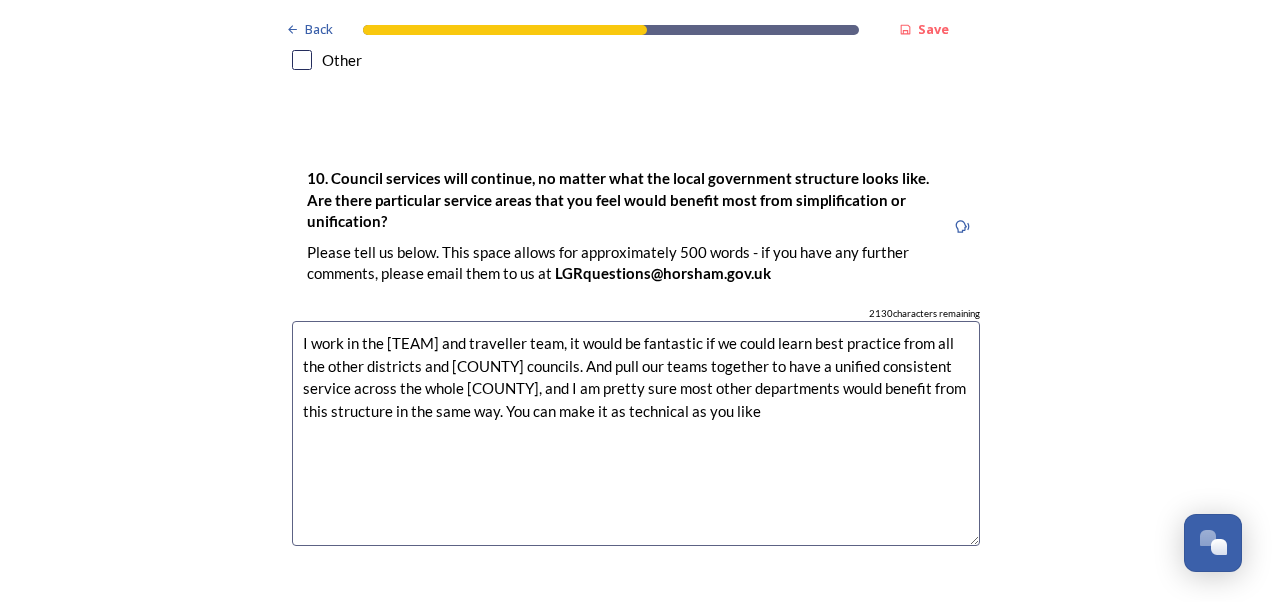 click on "I work in the [TEAM] and traveller team, it would be fantastic if we could learn best practice from all the other districts and [COUNTY] councils. And pull our teams together to have a unified consistent service across the whole [COUNTY], and I am pretty sure most other departments would benefit from this structure in the same way. You can make it as technical as you like" at bounding box center (636, 433) 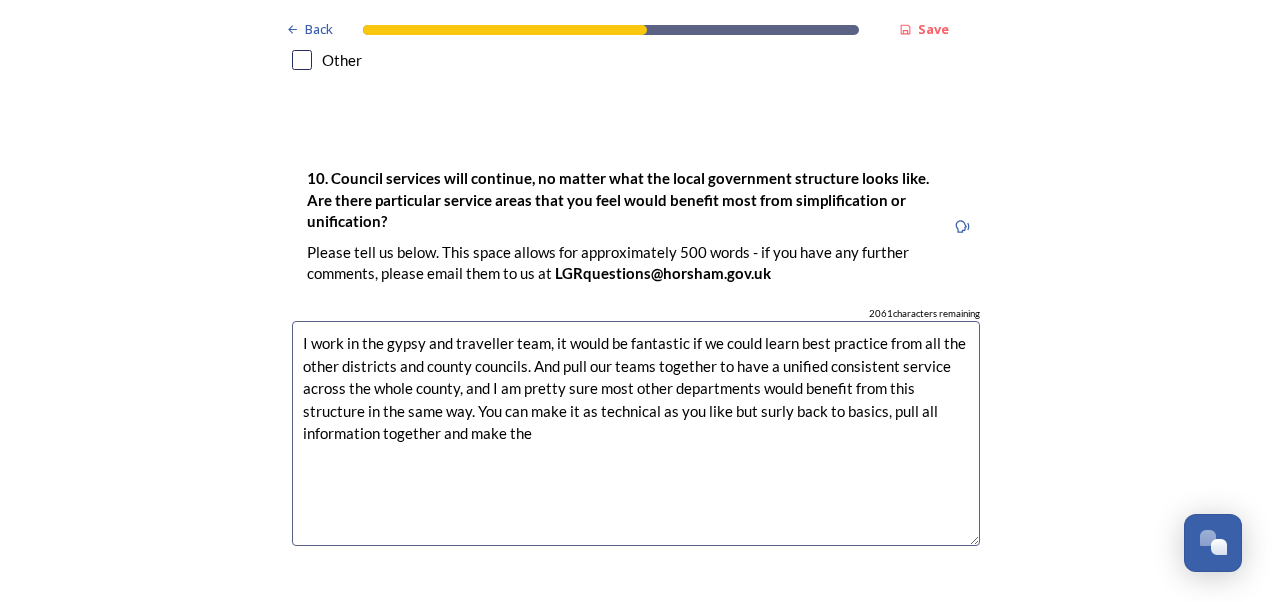 click on "I work in the gypsy and traveller team, it would be fantastic if we could learn best practice from all the other districts and county councils. And pull our teams together to have a unified consistent service across the whole county, and I am pretty sure most other departments would benefit from this structure in the same way. You can make it as technical as you like but surly back to basics, pull all information together and make the" at bounding box center (636, 433) 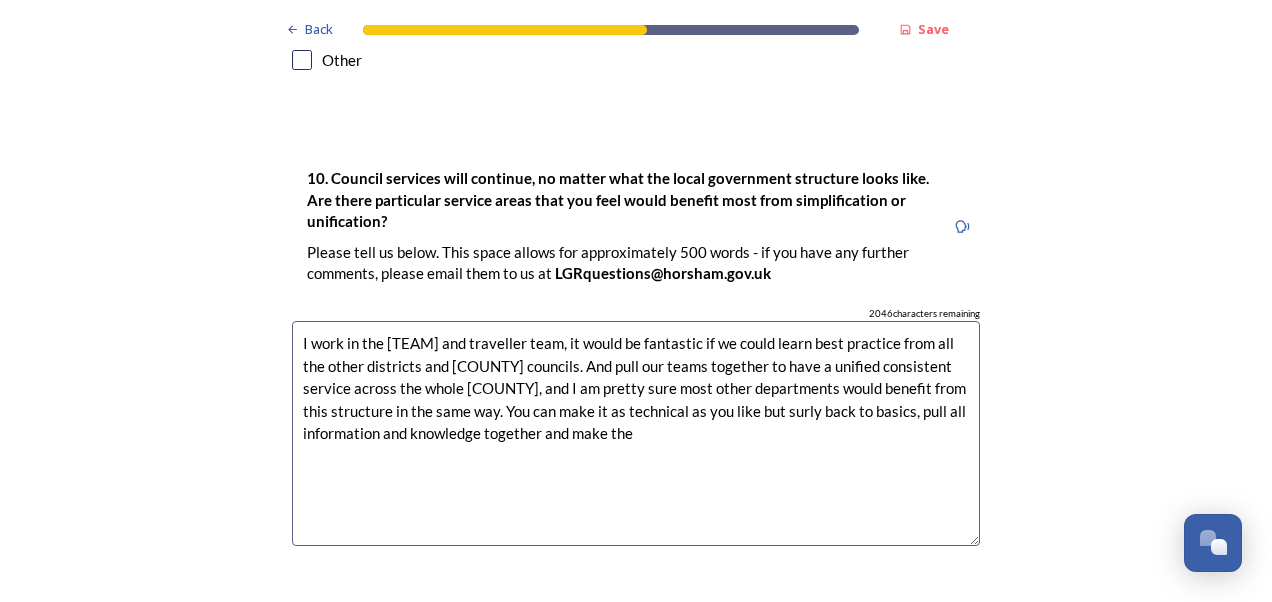 click on "I work in the [TEAM] and traveller team, it would be fantastic if we could learn best practice from all the other districts and [COUNTY] councils. And pull our teams together to have a unified consistent service across the whole [COUNTY], and I am pretty sure most other departments would benefit from this structure in the same way. You can make it as technical as you like but surly back to basics, pull all information and knowledge together and make the" at bounding box center (636, 433) 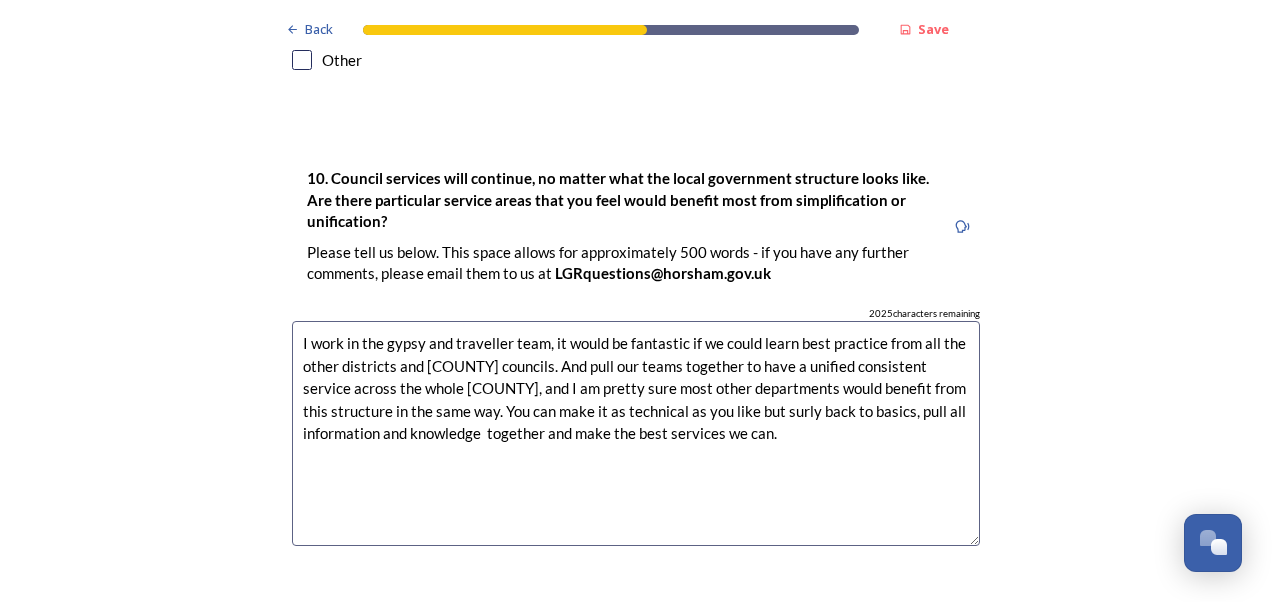 drag, startPoint x: 293, startPoint y: 342, endPoint x: 180, endPoint y: 297, distance: 121.630585 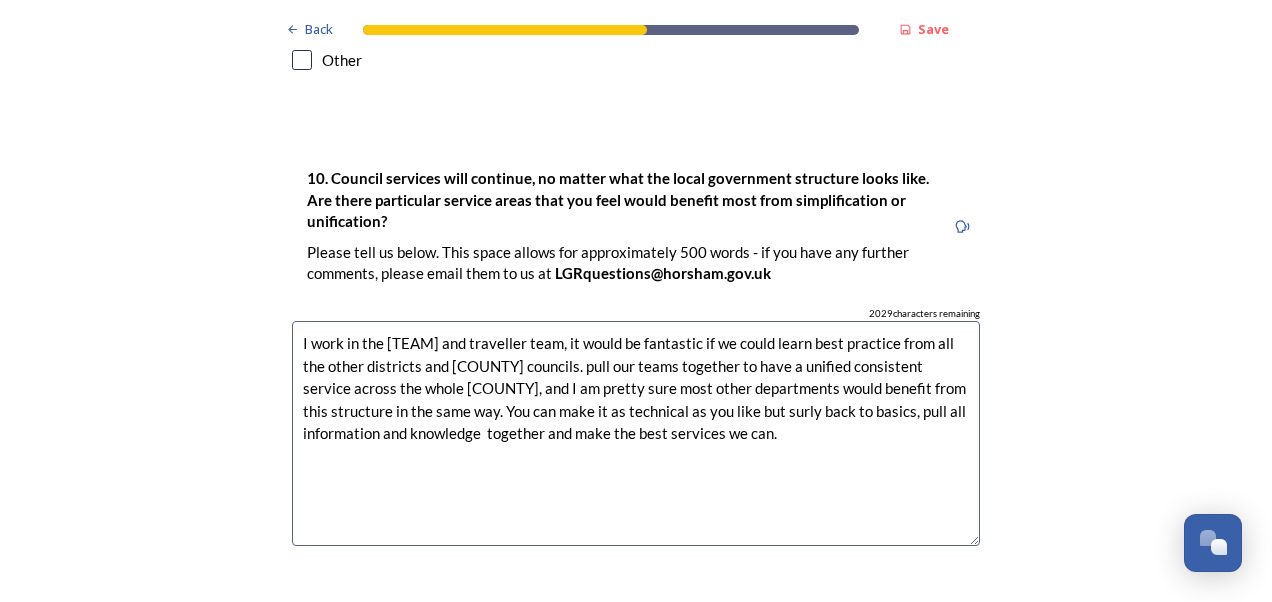 click on "I work in the [TEAM] and traveller team, it would be fantastic if we could learn best practice from all the other districts and [COUNTY] councils. pull our teams together to have a unified consistent service across the whole [COUNTY], and I am pretty sure most other departments would benefit from this structure in the same way. You can make it as technical as you like but surly back to basics, pull all information and knowledge  together and make the best services we can." at bounding box center (636, 433) 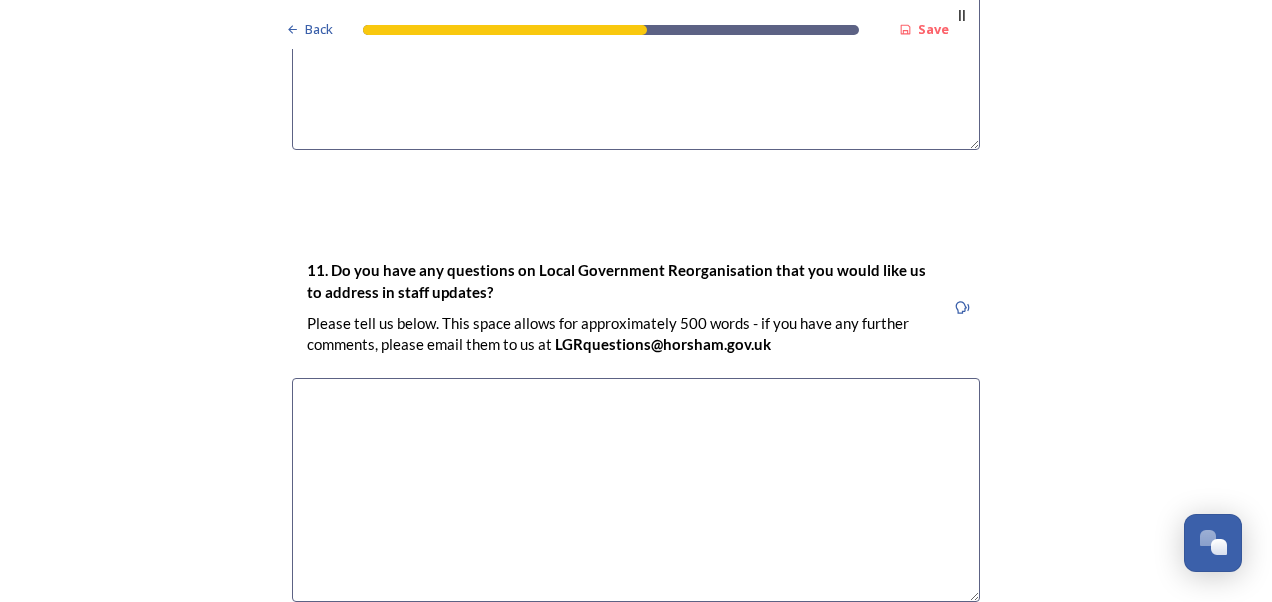 scroll, scrollTop: 5594, scrollLeft: 0, axis: vertical 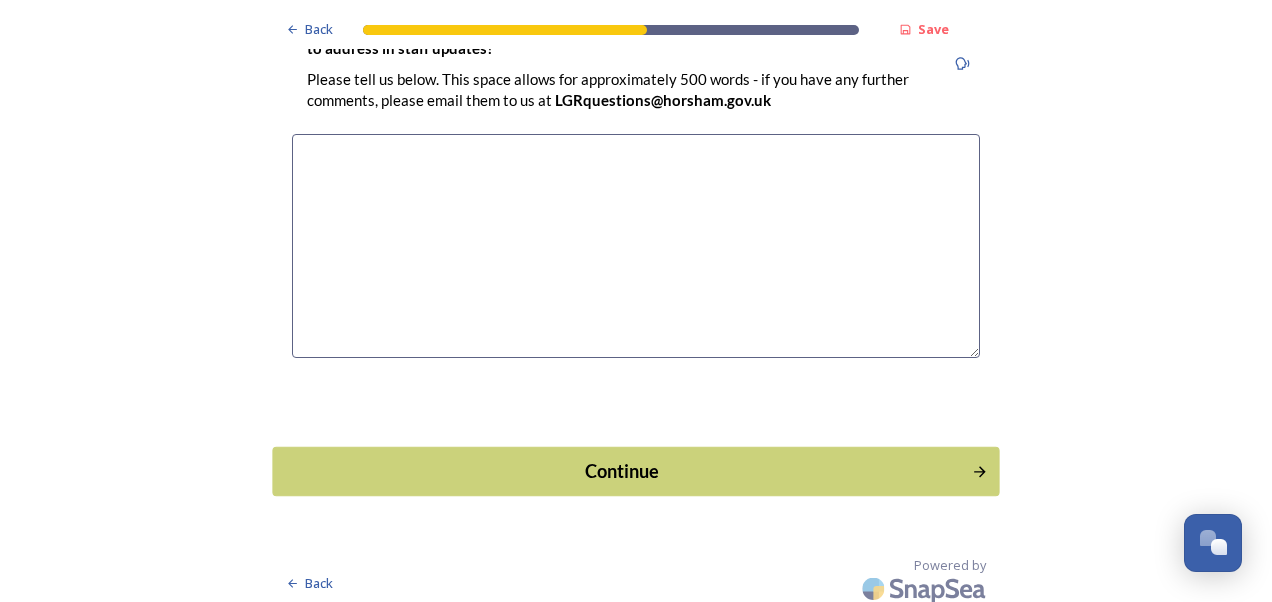 type on "I work in the [TEAM] and traveller team, it would be fantastic if we could learn best practice from all the other districts and [COUNTY] councils. Pull our teams together to have a unified consistent service across the whole [COUNTY], and I am pretty sure most other departments would benefit from this structure in the same way. You can make it as technical as you like but surly back to basics, pull all information and knowledge  together and make the best services we can." 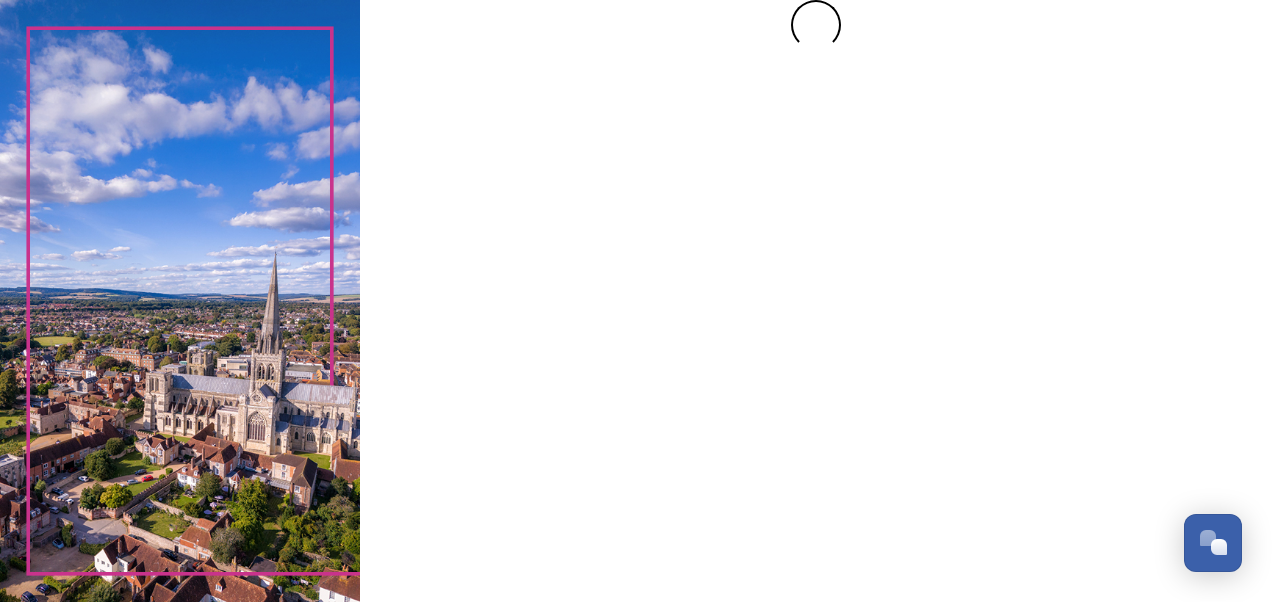 scroll, scrollTop: 0, scrollLeft: 0, axis: both 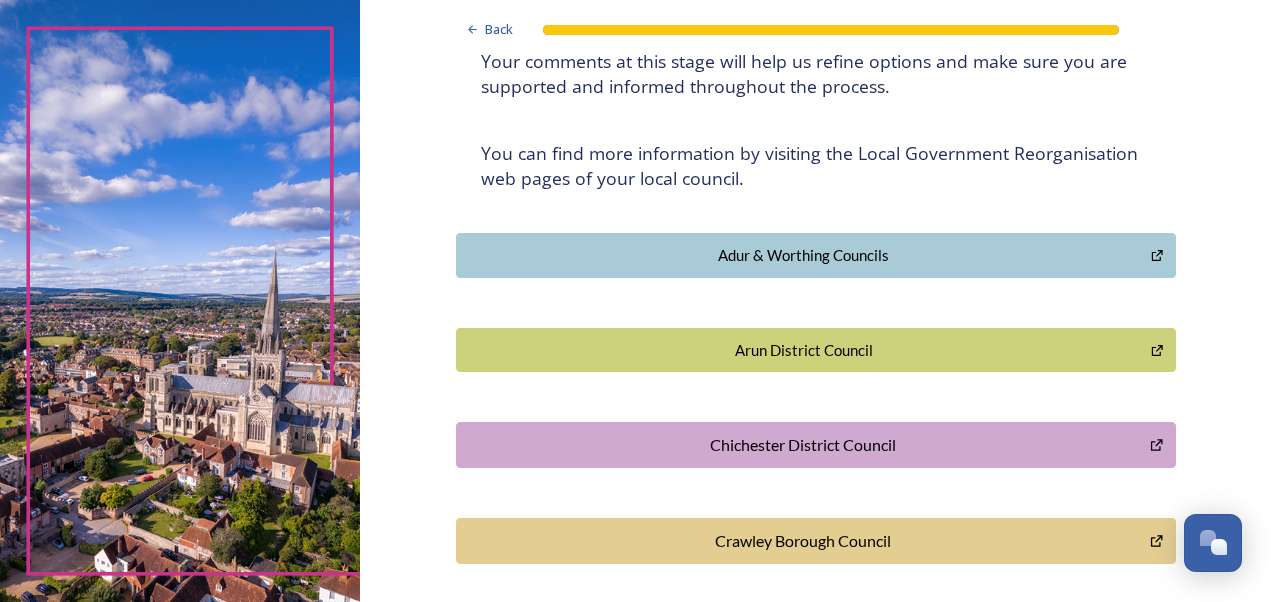 click on "Arun District Council" at bounding box center [804, 350] 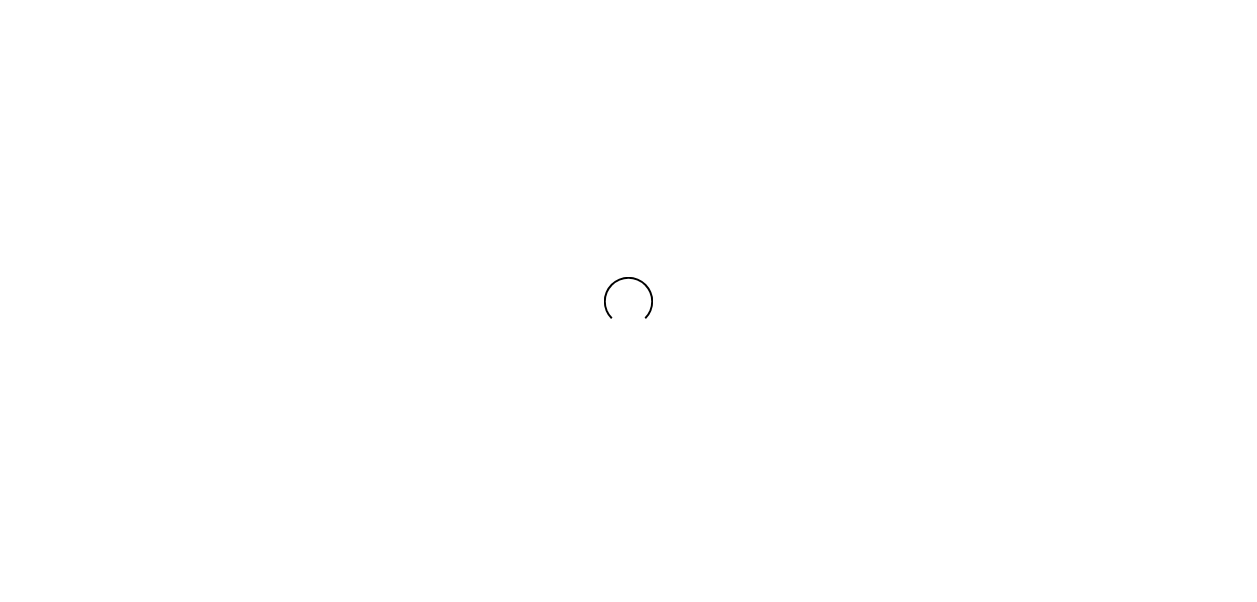 scroll, scrollTop: 0, scrollLeft: 0, axis: both 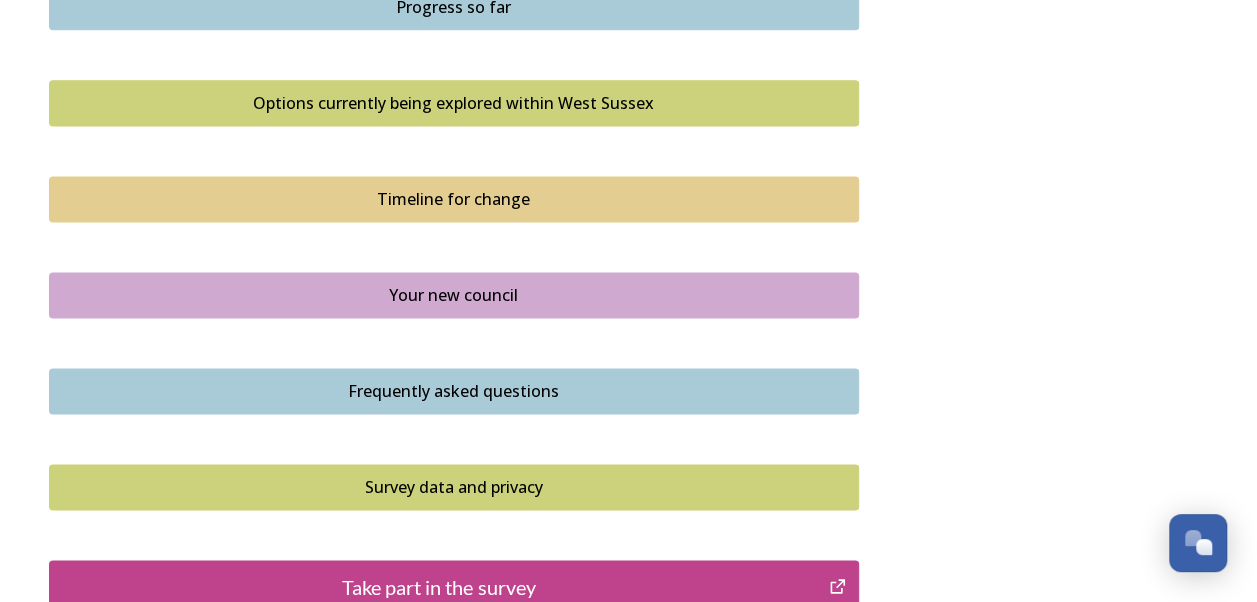 click on "Your new council" at bounding box center (454, 295) 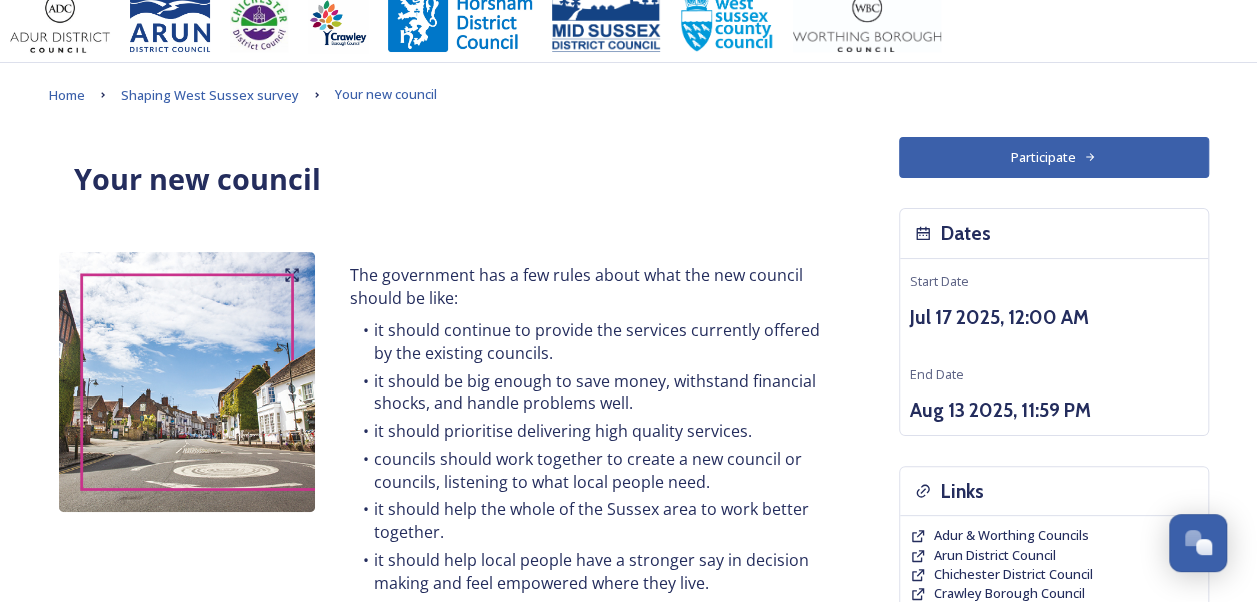 scroll, scrollTop: 0, scrollLeft: 0, axis: both 